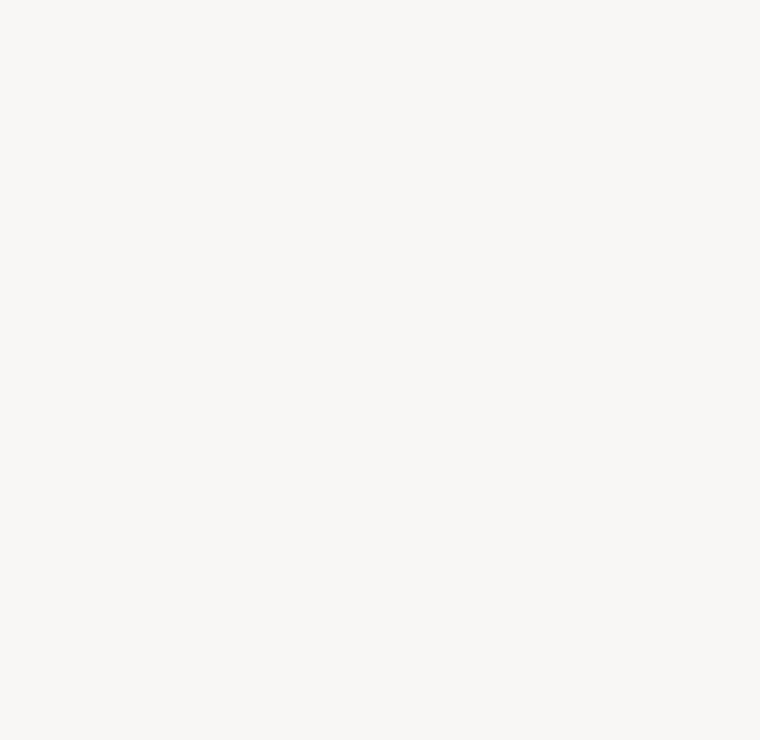 scroll, scrollTop: 0, scrollLeft: 0, axis: both 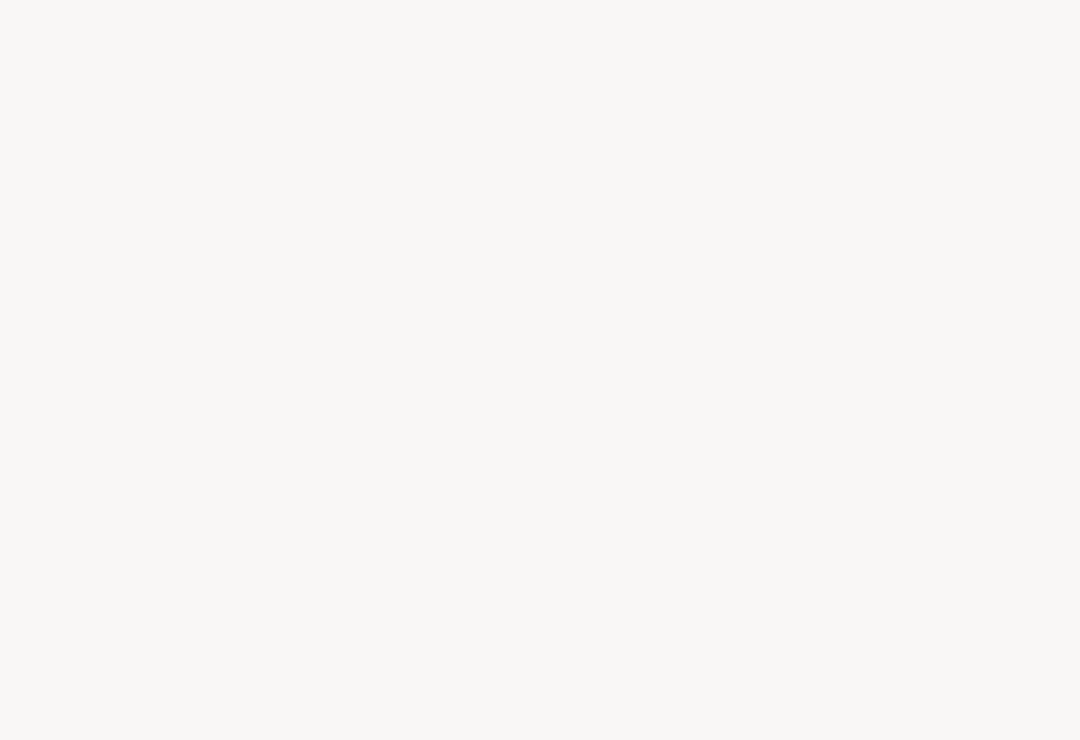 click at bounding box center [540, 370] 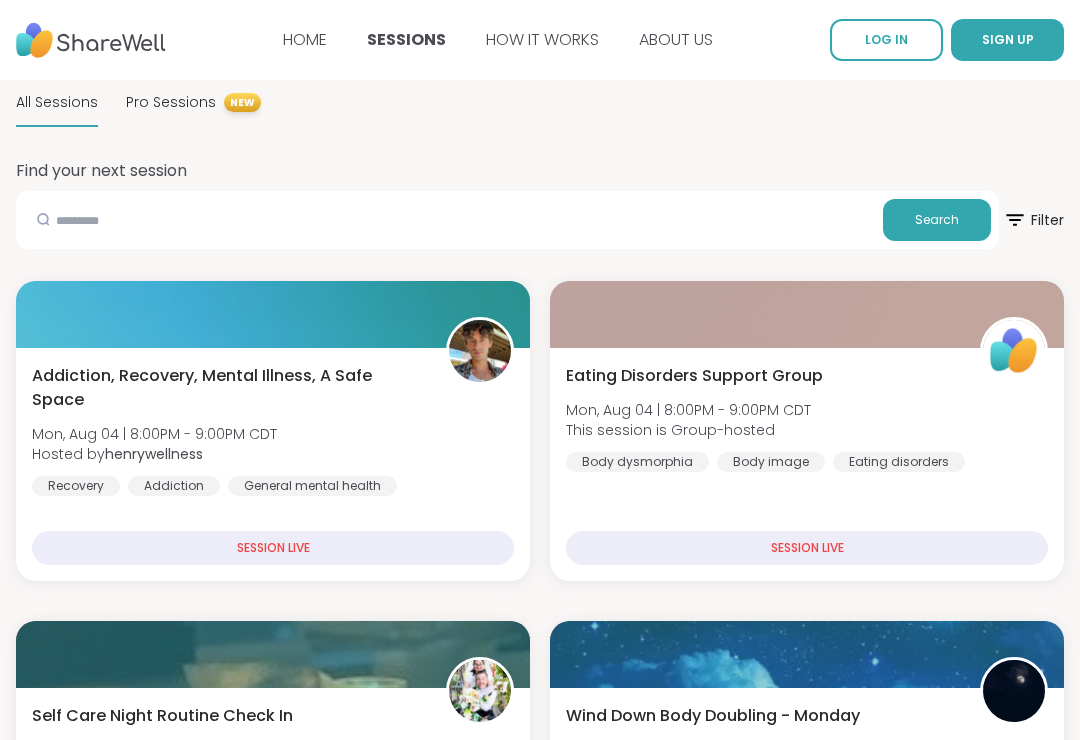 click on "LOG IN" at bounding box center [886, 39] 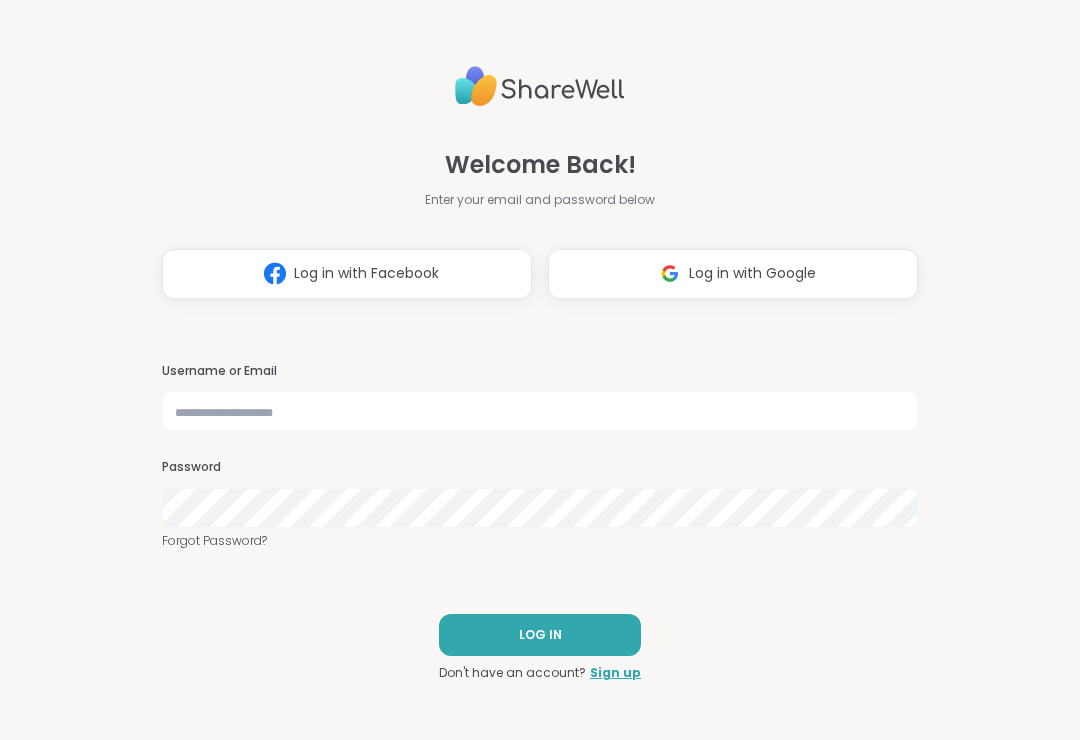 click at bounding box center (670, 273) 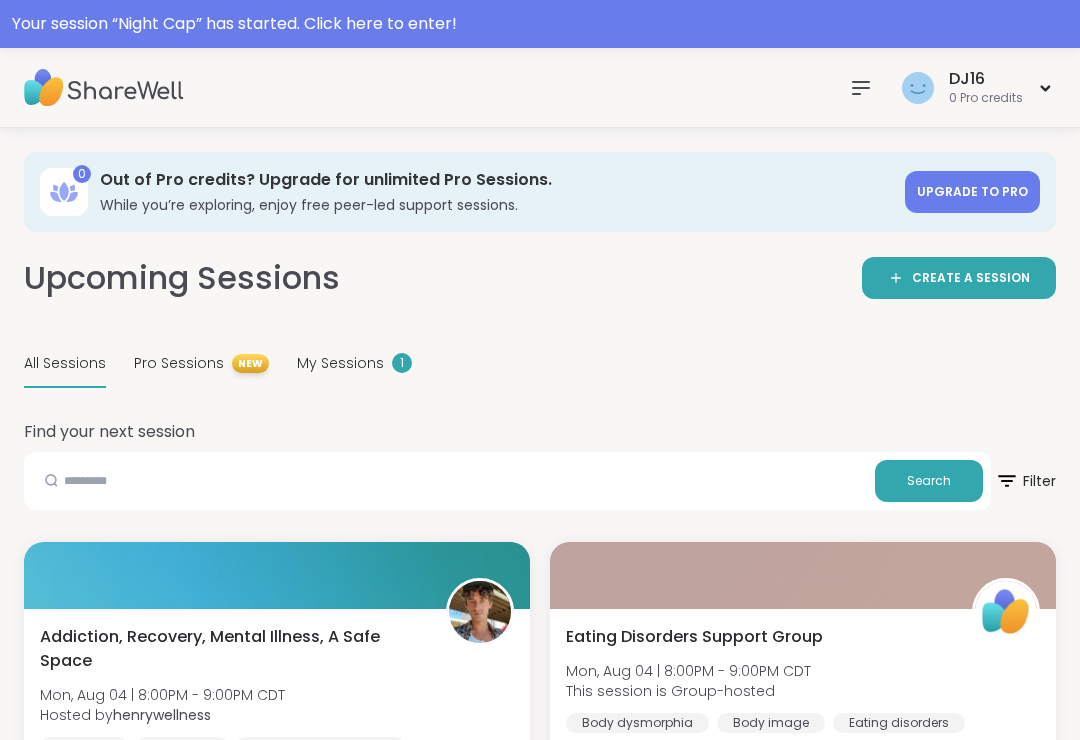 click on "My Sessions 1" at bounding box center (354, 364) 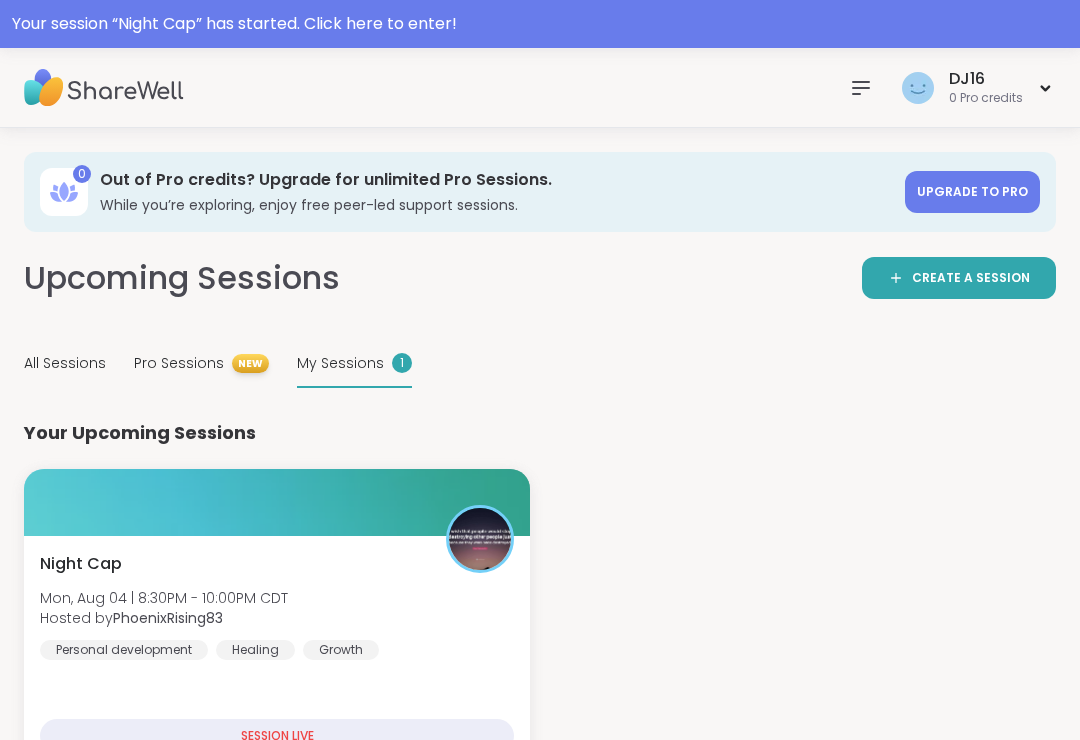 click on "Night Cap [DAY], [MONTH] [DATE] | [TIME] - [TIME] [TIMEZONE] Hosted by  [USERNAME] Personal development Healing Growth" at bounding box center [277, 606] 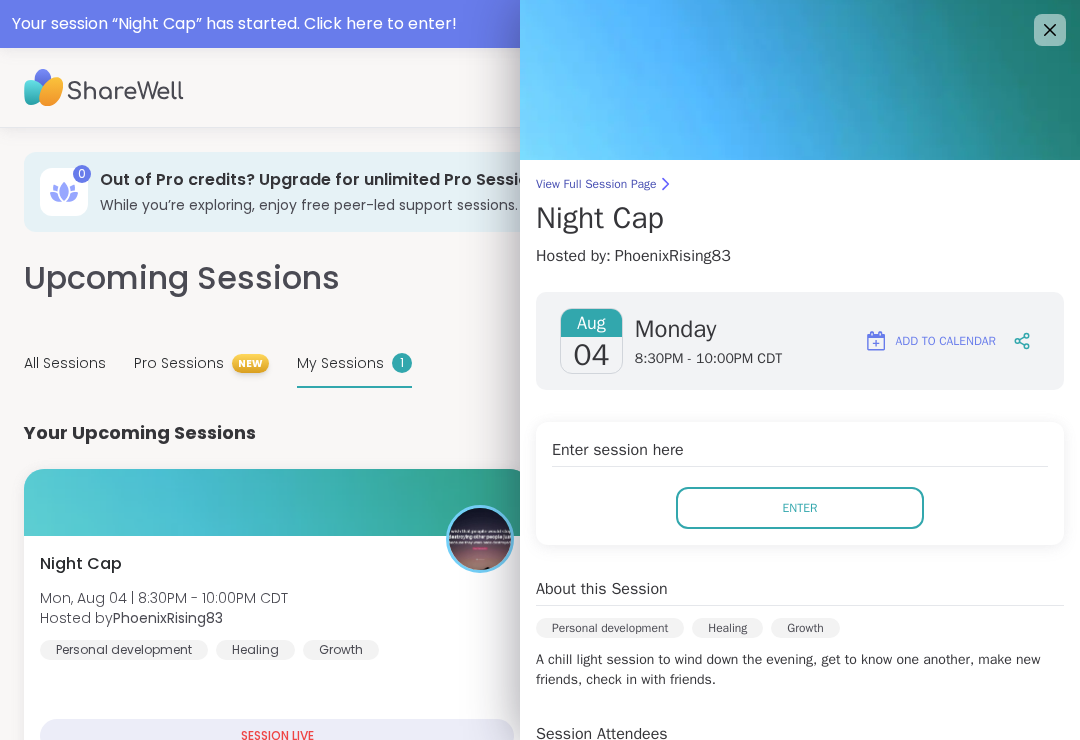 click on "Enter" at bounding box center [800, 508] 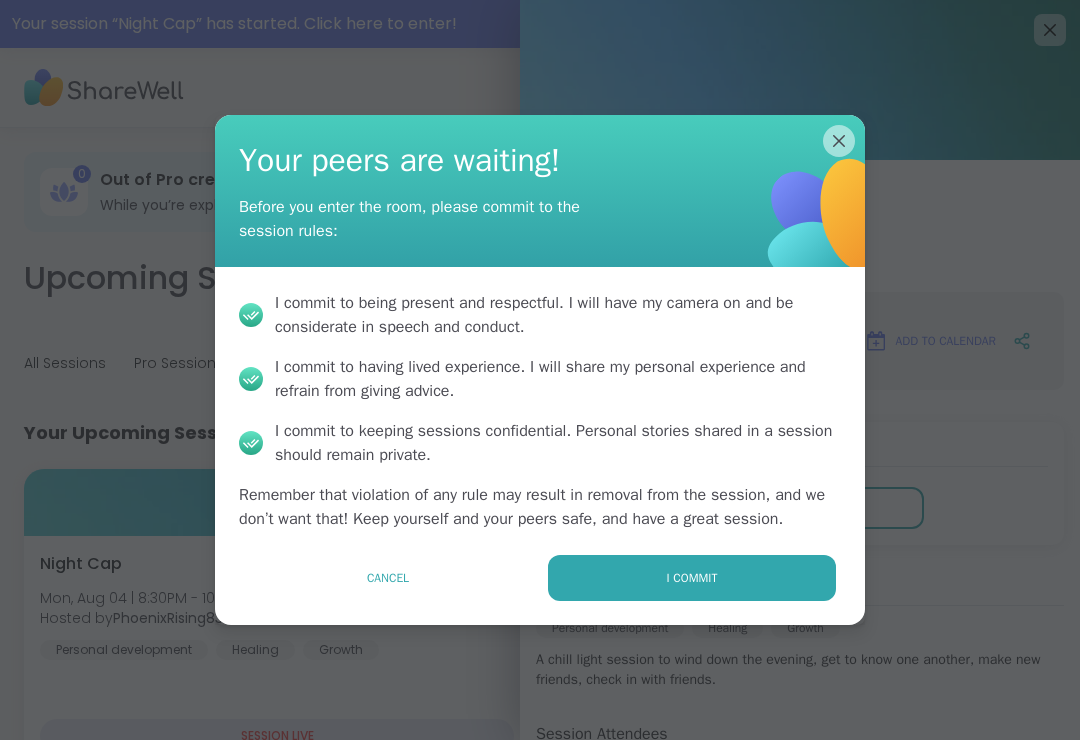 click on "I commit" at bounding box center [692, 578] 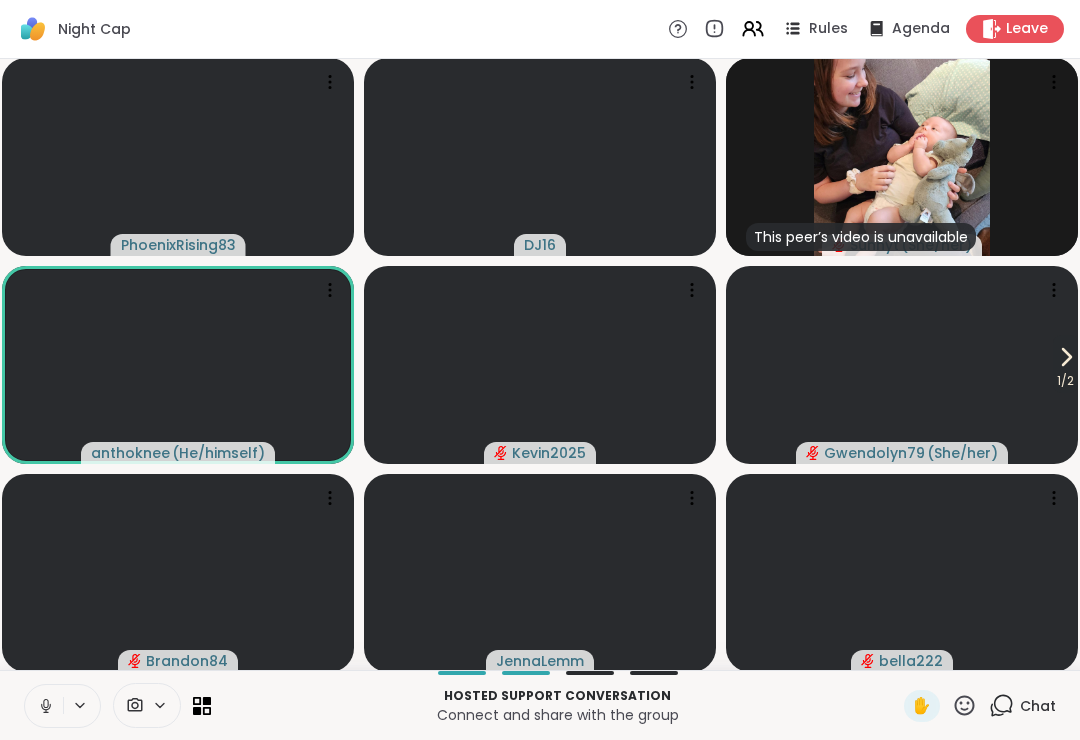 click 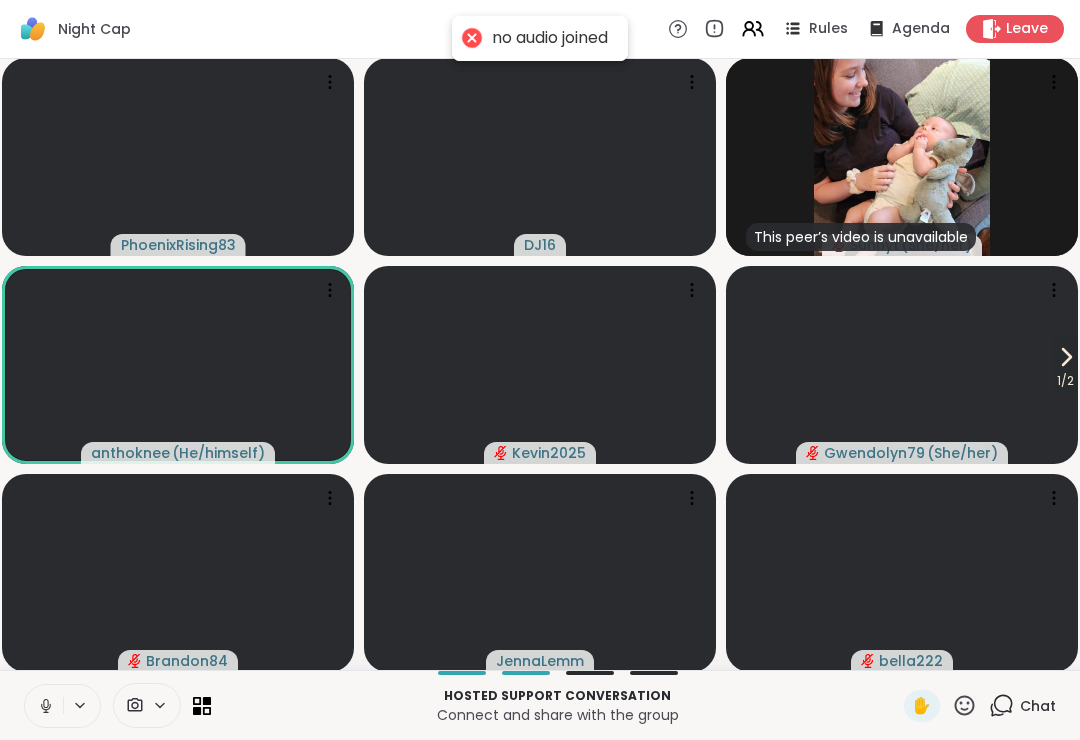 click 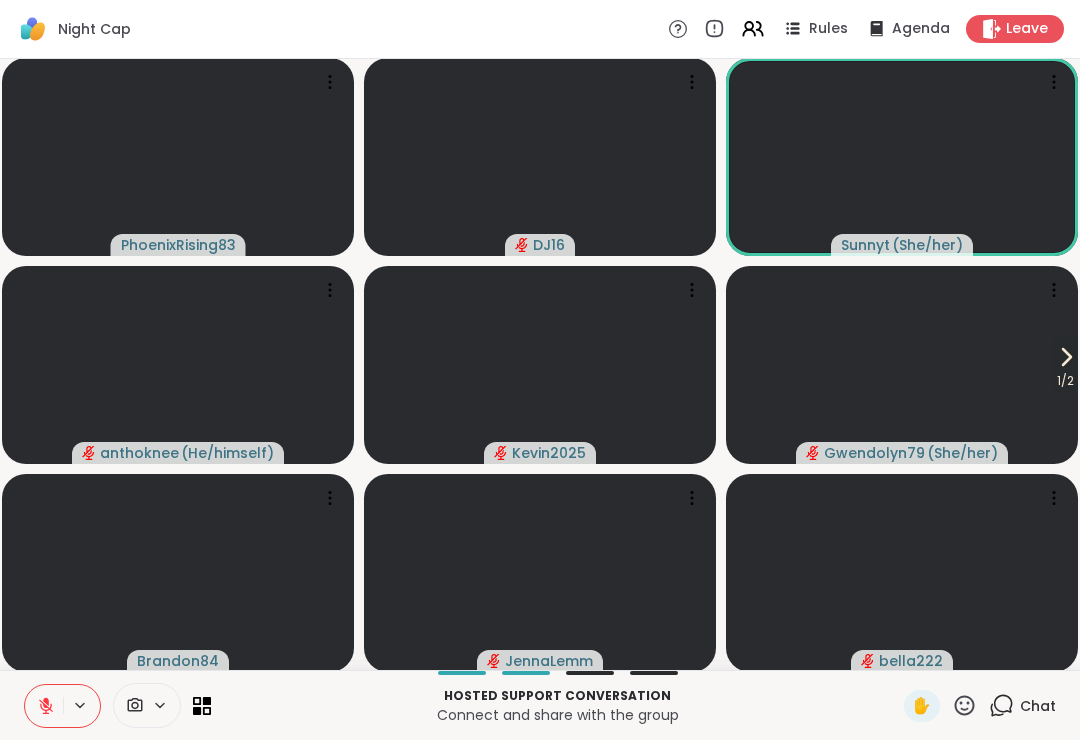 click on "Chat" at bounding box center (1038, 706) 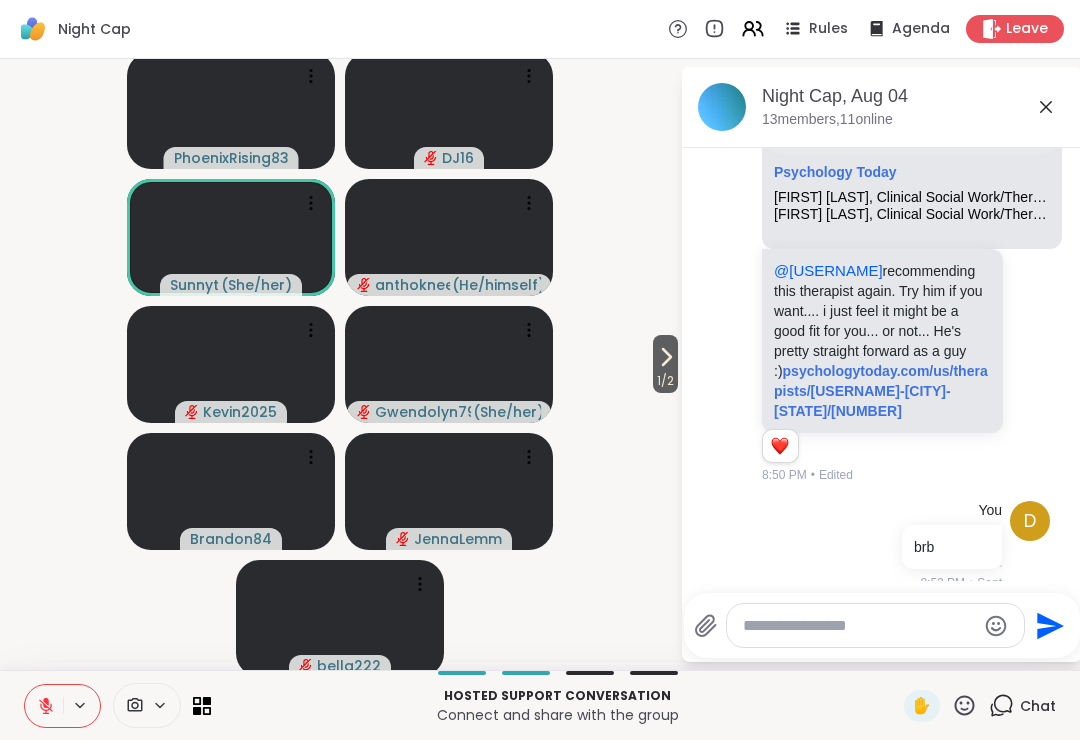 scroll, scrollTop: 3629, scrollLeft: 0, axis: vertical 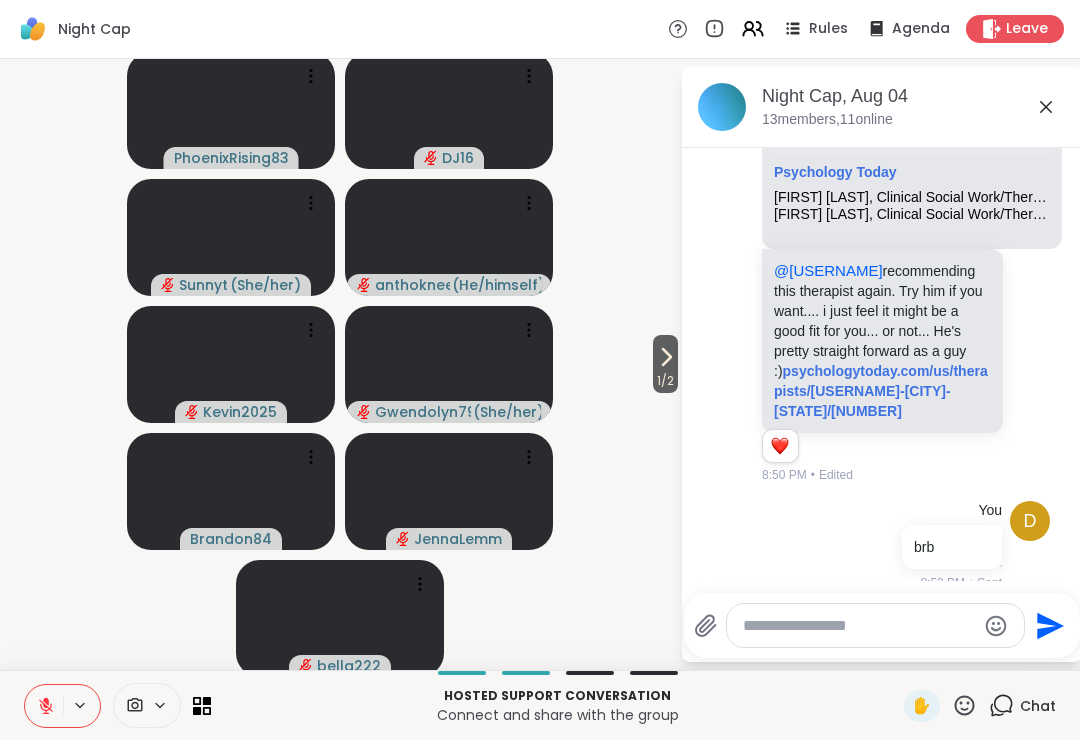 click 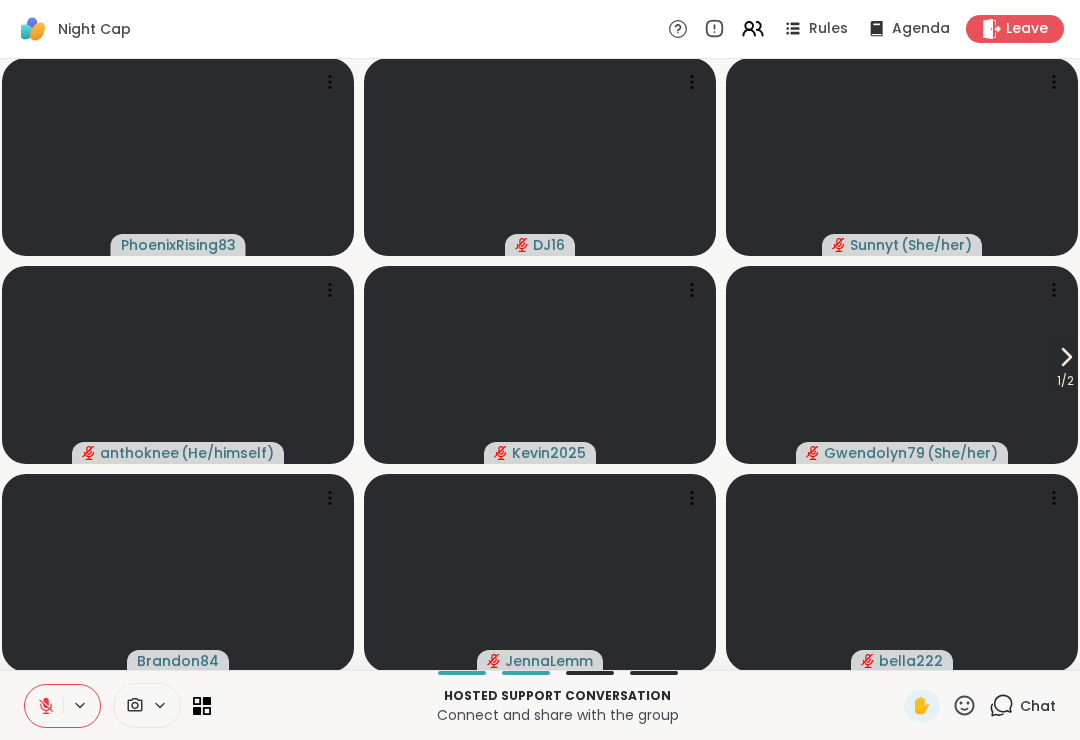 click on "1  /  2" at bounding box center (1065, 364) 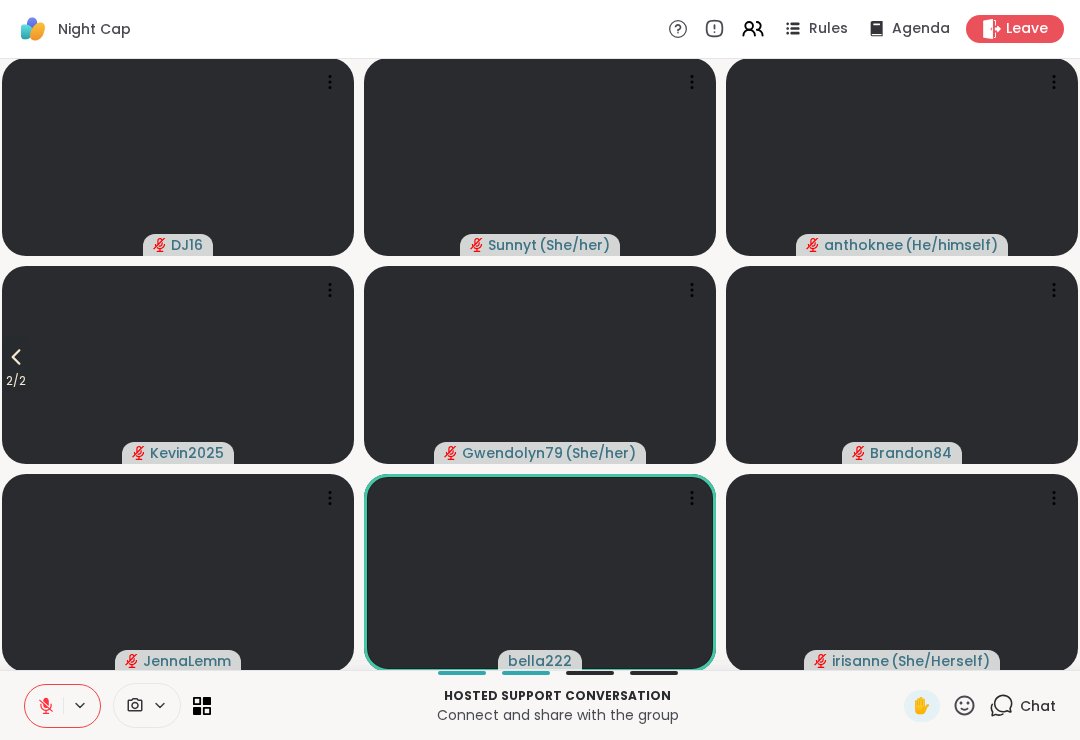 click on "2  /  2" at bounding box center (16, 364) 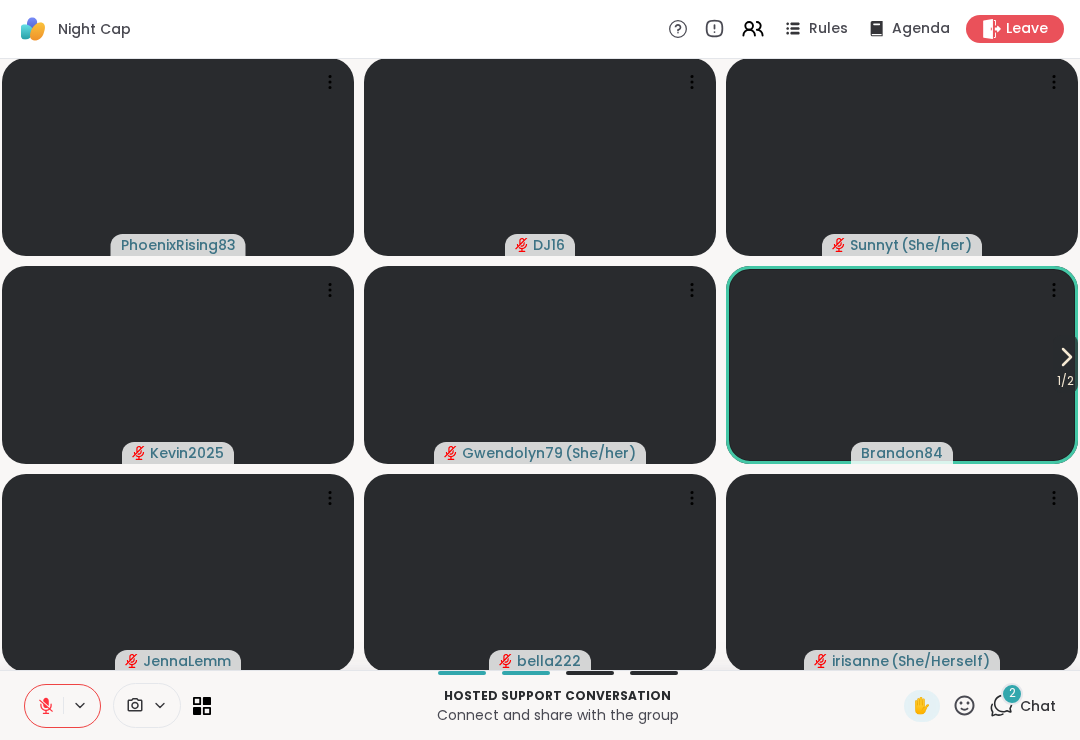 click 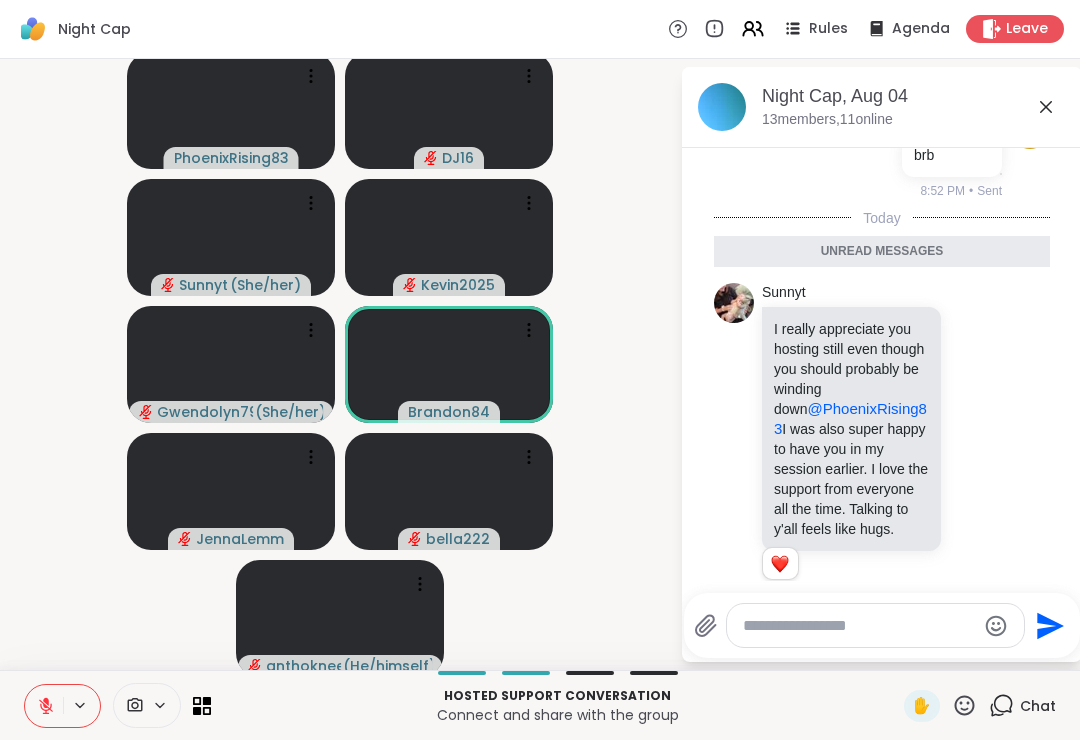 scroll, scrollTop: 4176, scrollLeft: 0, axis: vertical 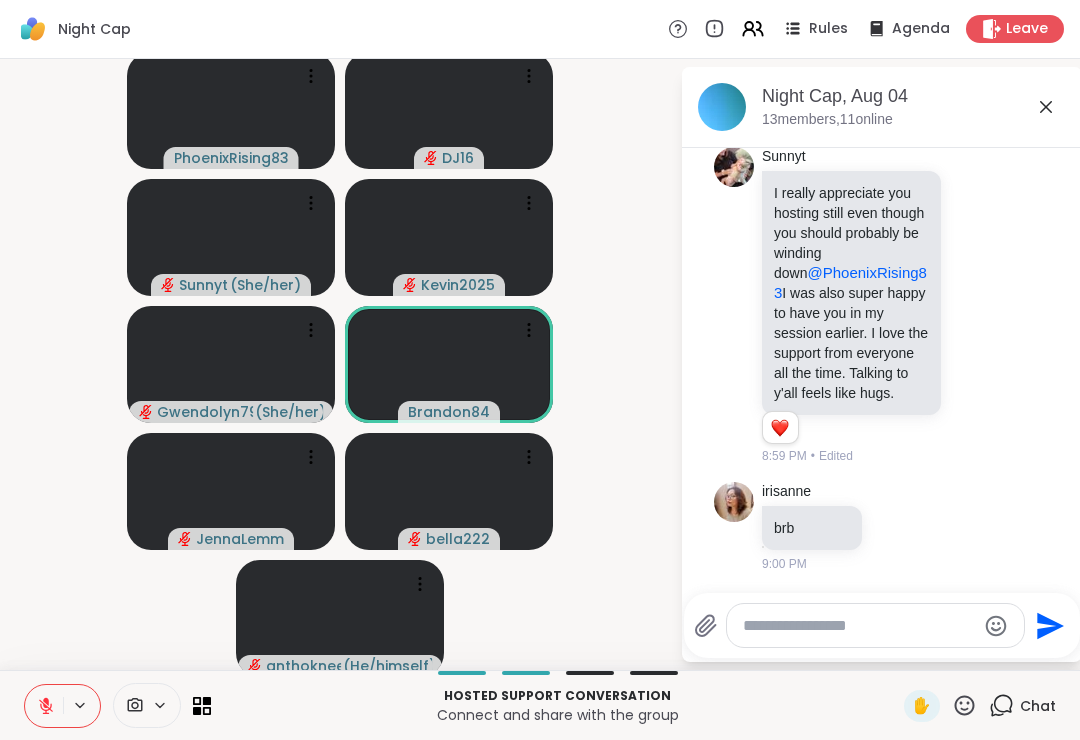 click at bounding box center [780, 428] 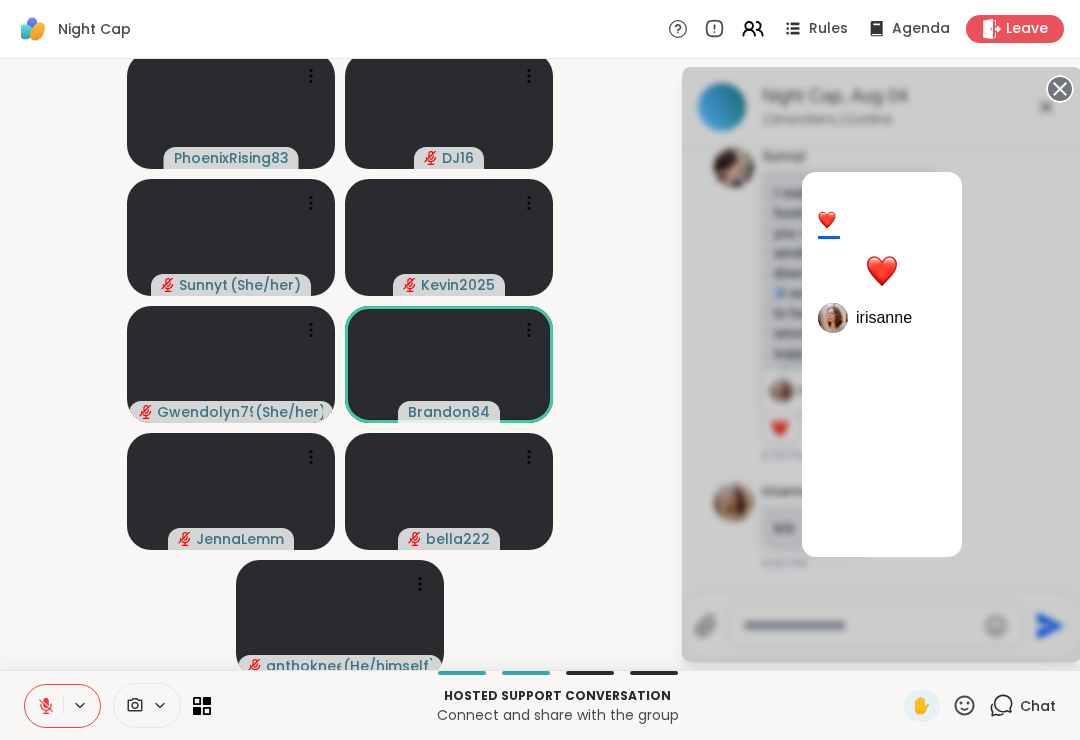 click on "1 [USERNAME]" at bounding box center [882, 364] 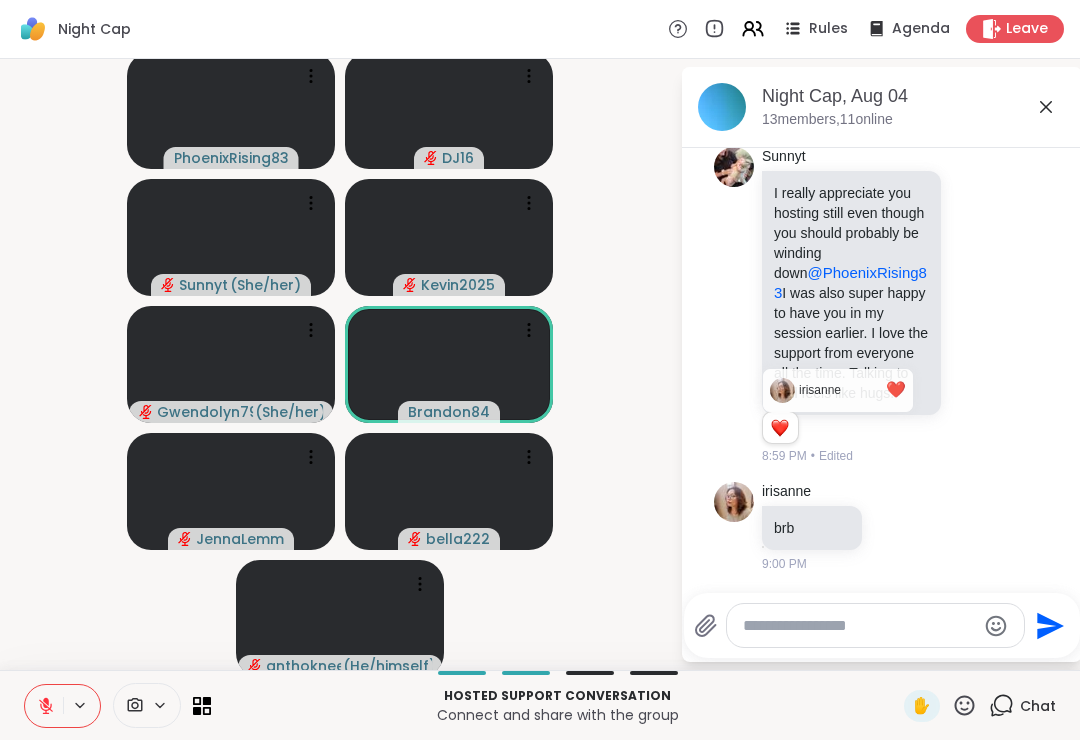 scroll, scrollTop: 4176, scrollLeft: 0, axis: vertical 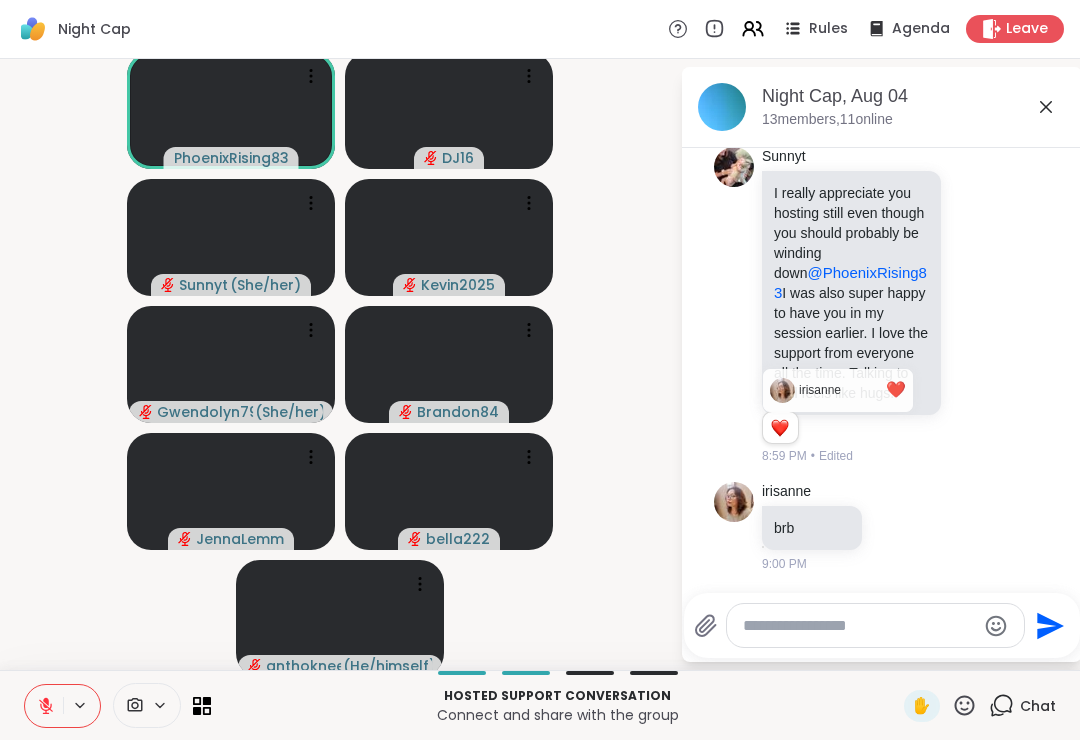 click on "Night Cap, Aug 04" at bounding box center (914, 96) 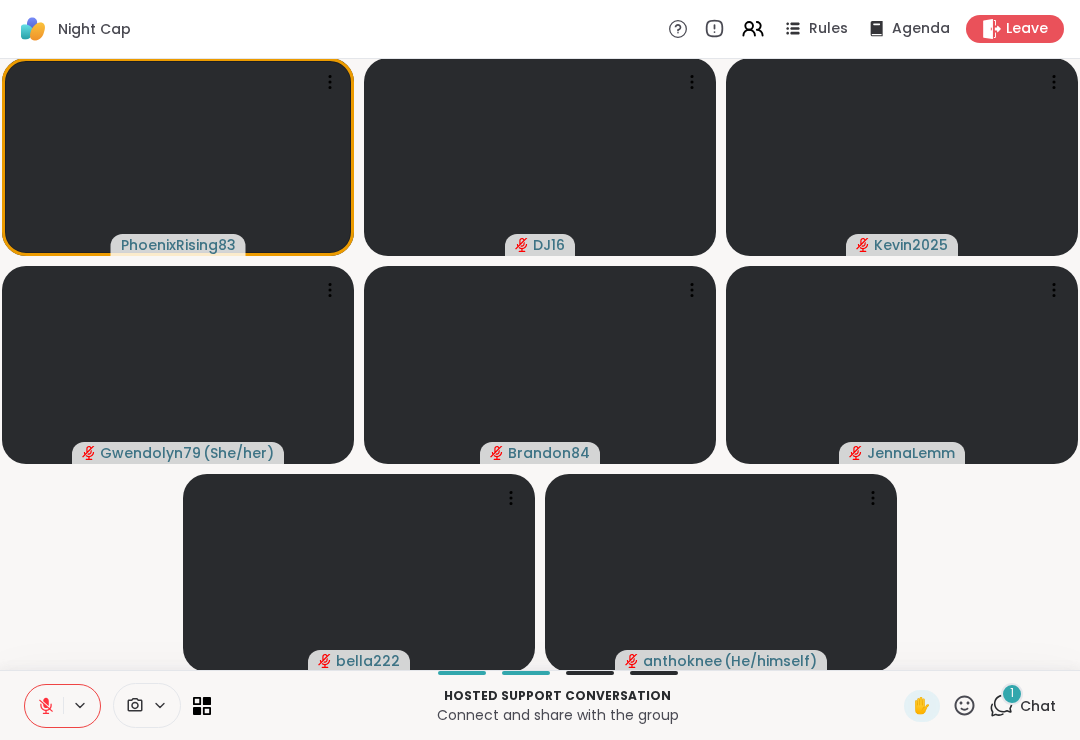click on "1 Chat" at bounding box center [1022, 706] 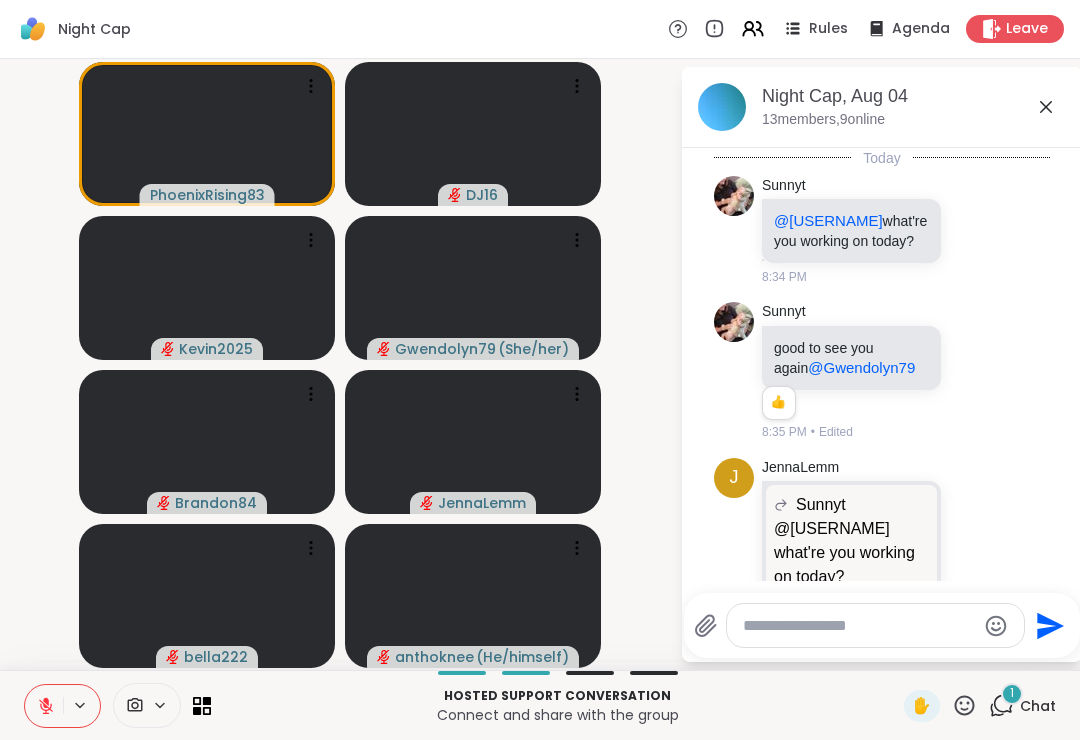 scroll, scrollTop: 4330, scrollLeft: 0, axis: vertical 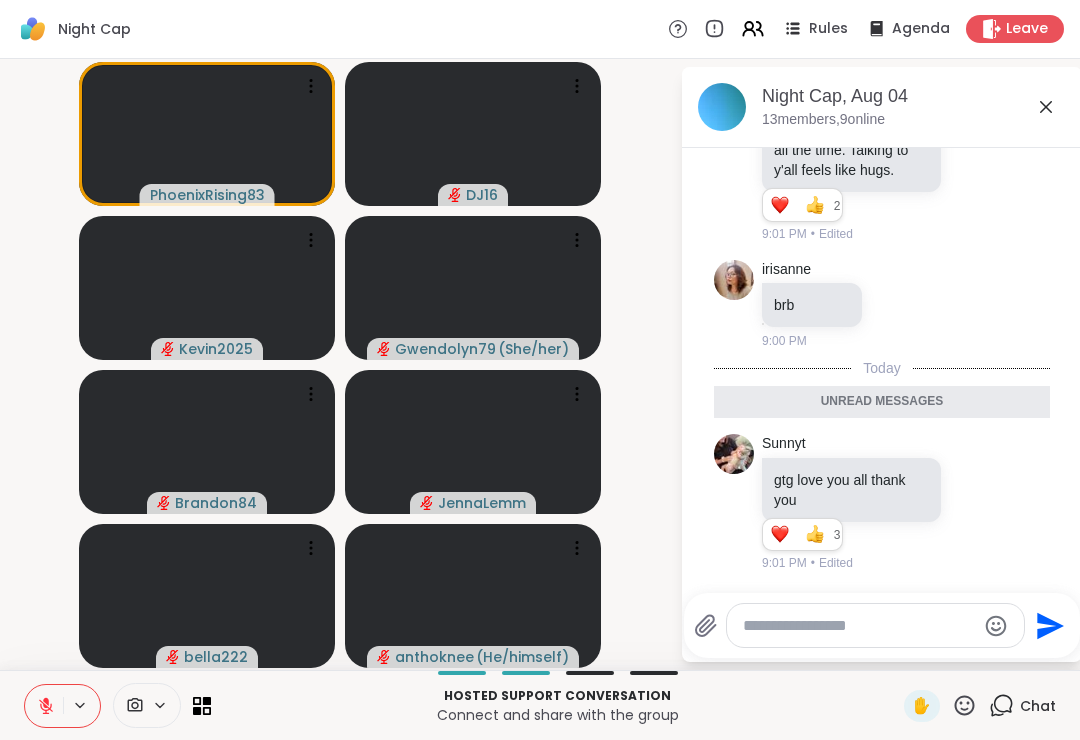 click 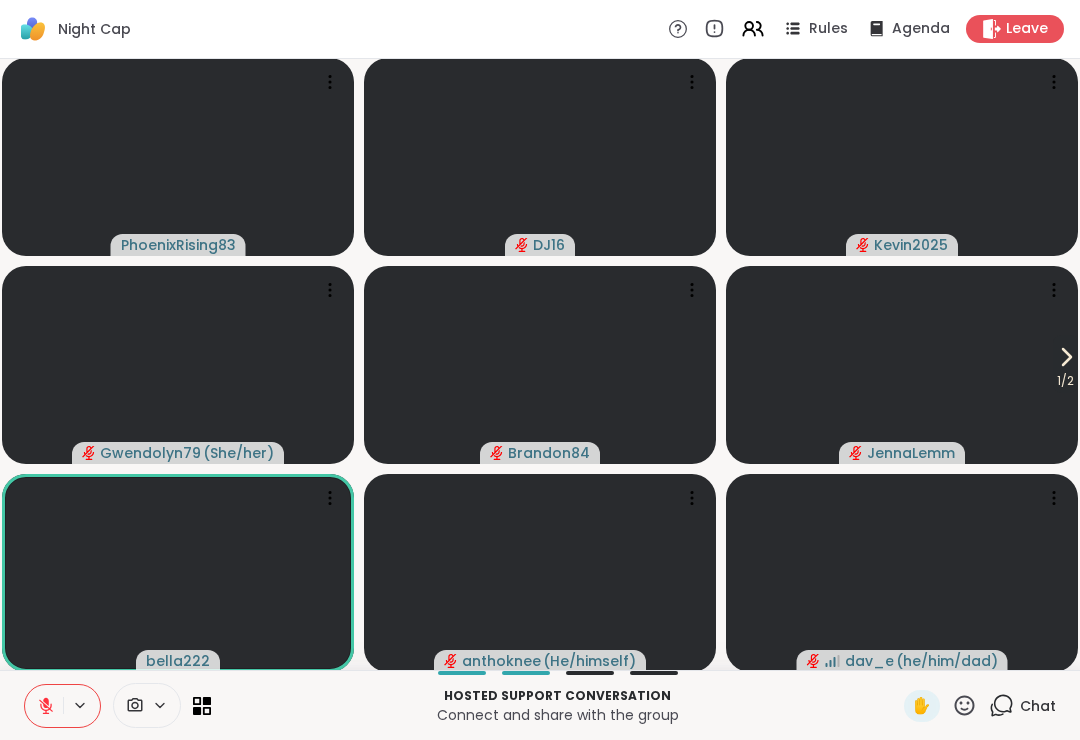 click 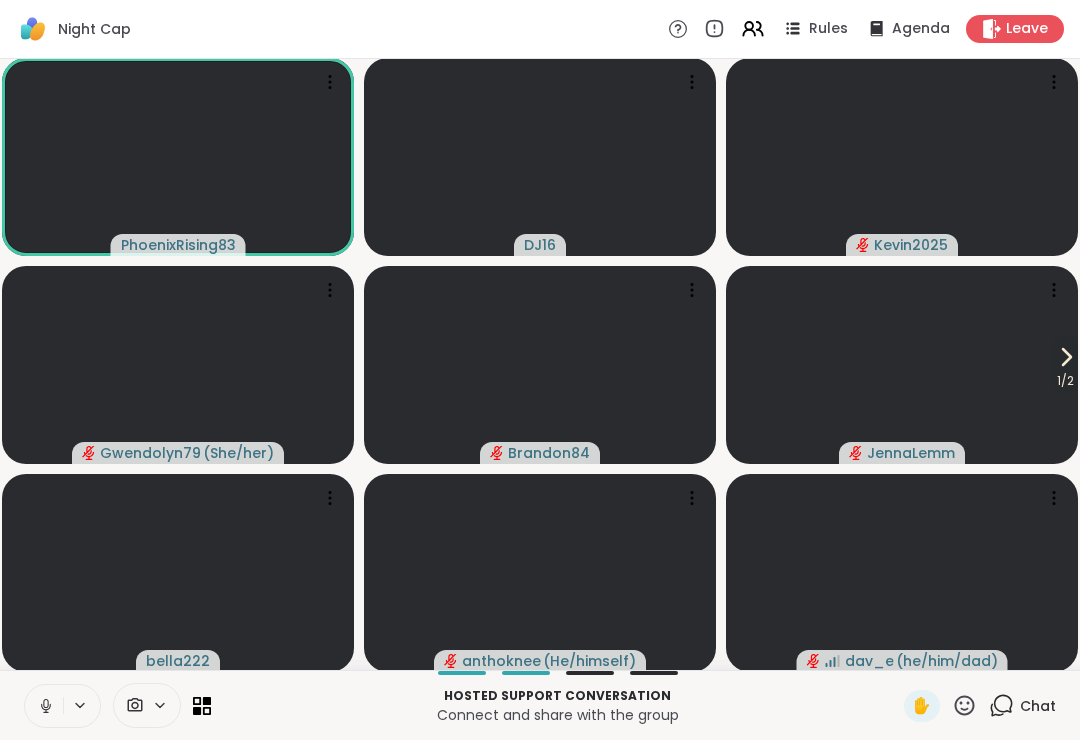 click at bounding box center (44, 706) 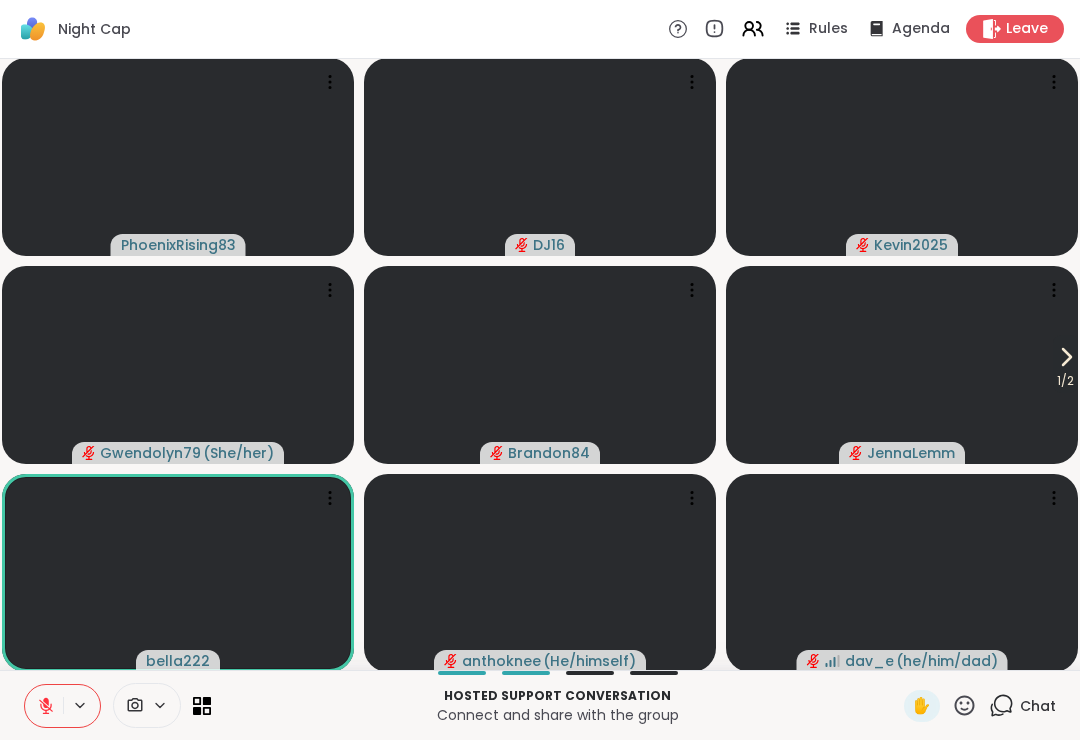 click at bounding box center [44, 706] 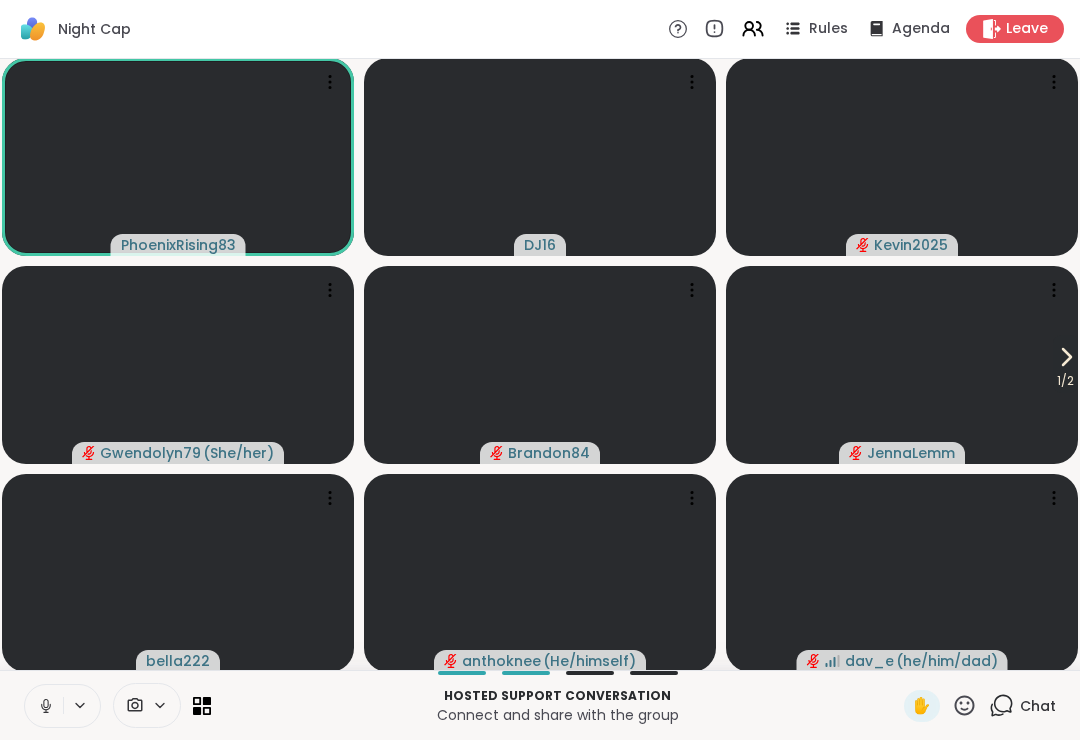 click on "1  /  2" at bounding box center (1065, 381) 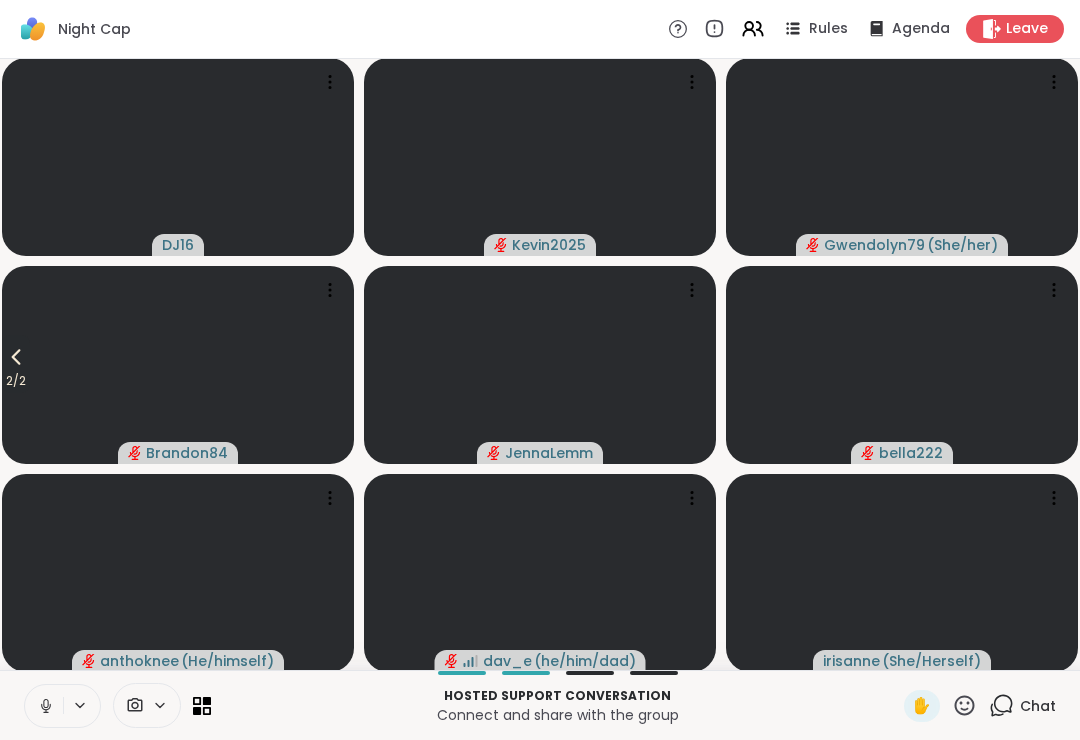 click at bounding box center (44, 706) 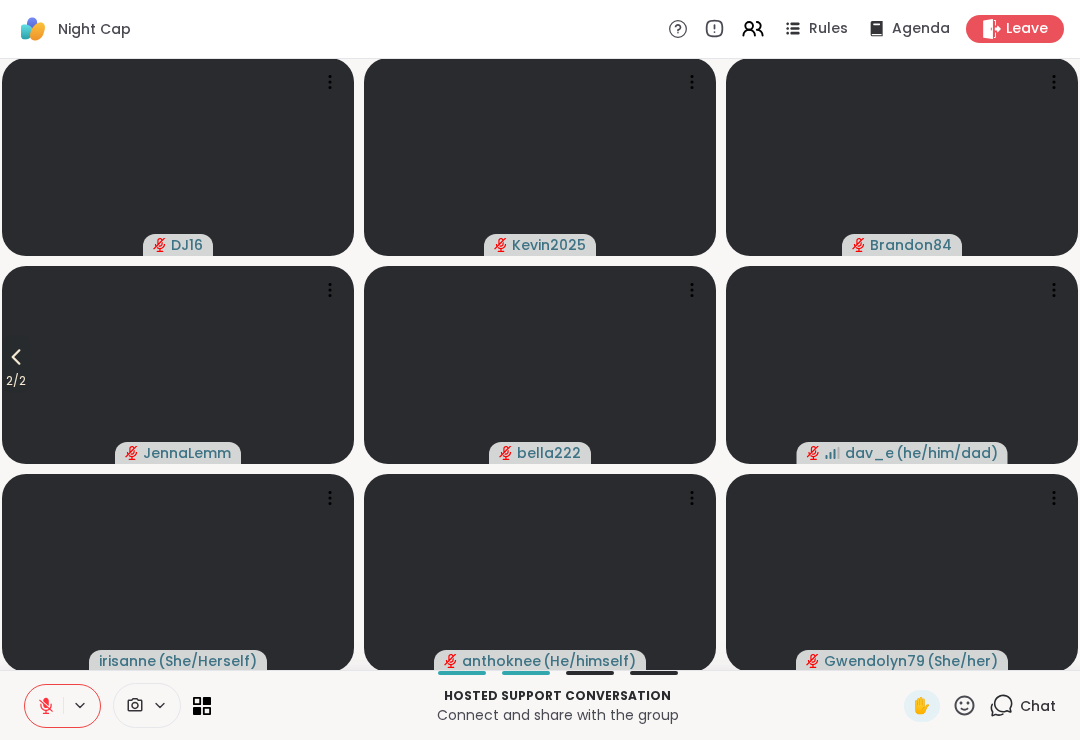 click 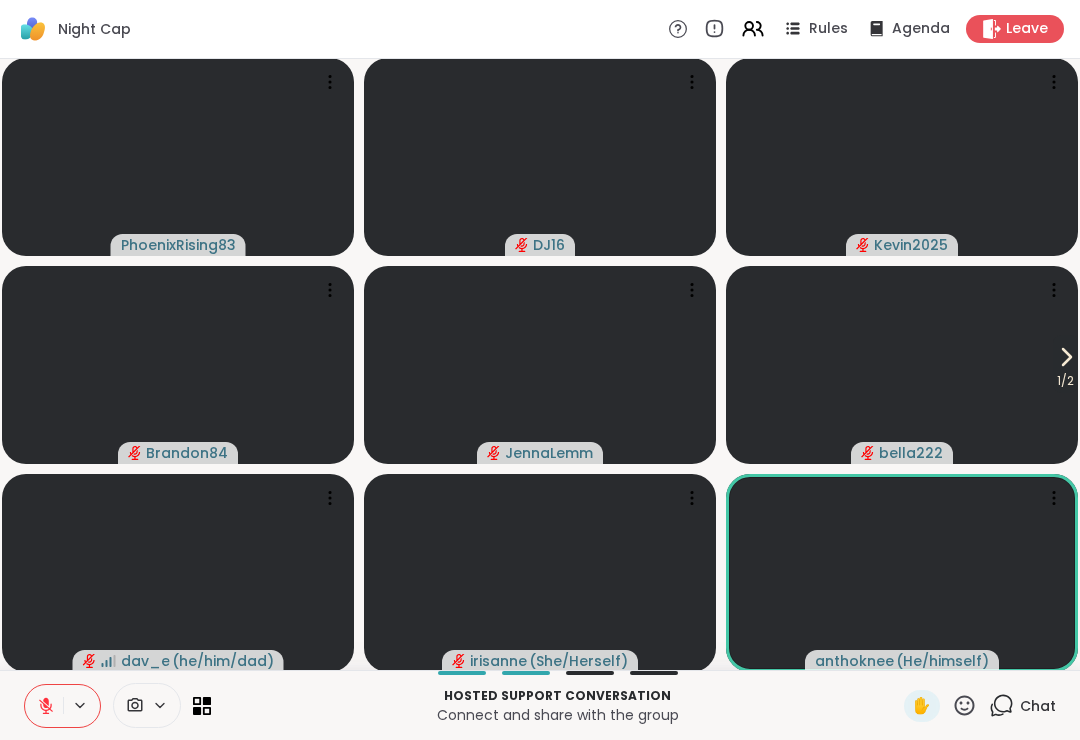 click on "1  /  2" at bounding box center [1065, 364] 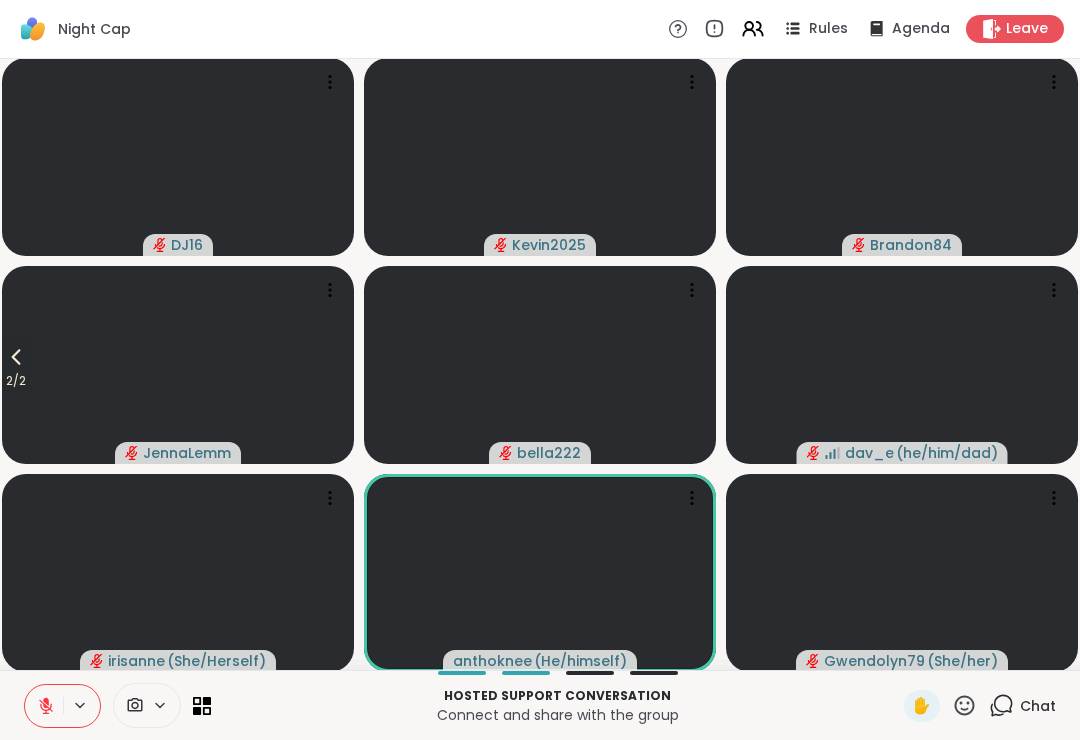 click on "2  /  2" at bounding box center (16, 381) 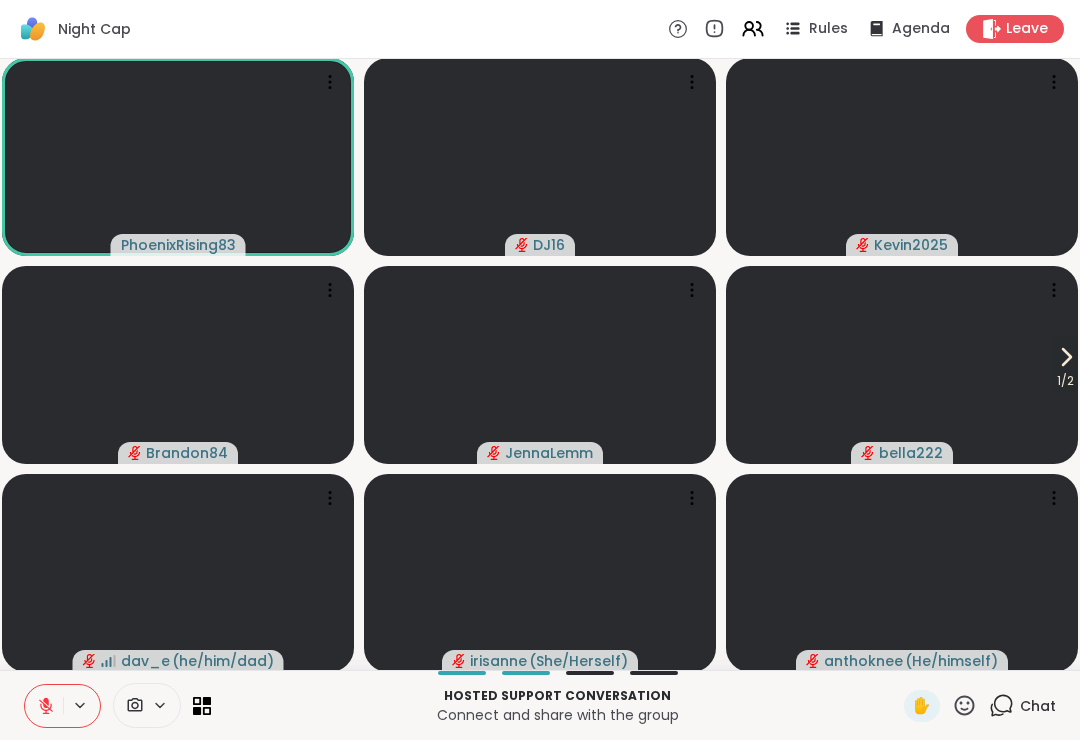 click at bounding box center (44, 706) 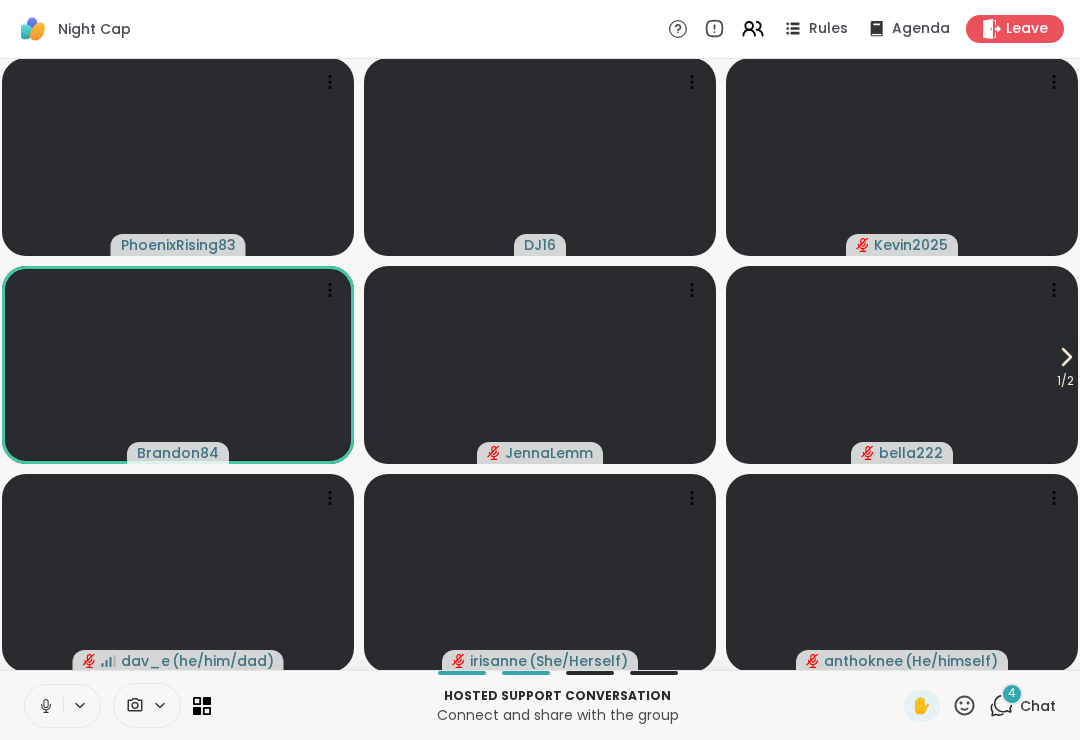 click 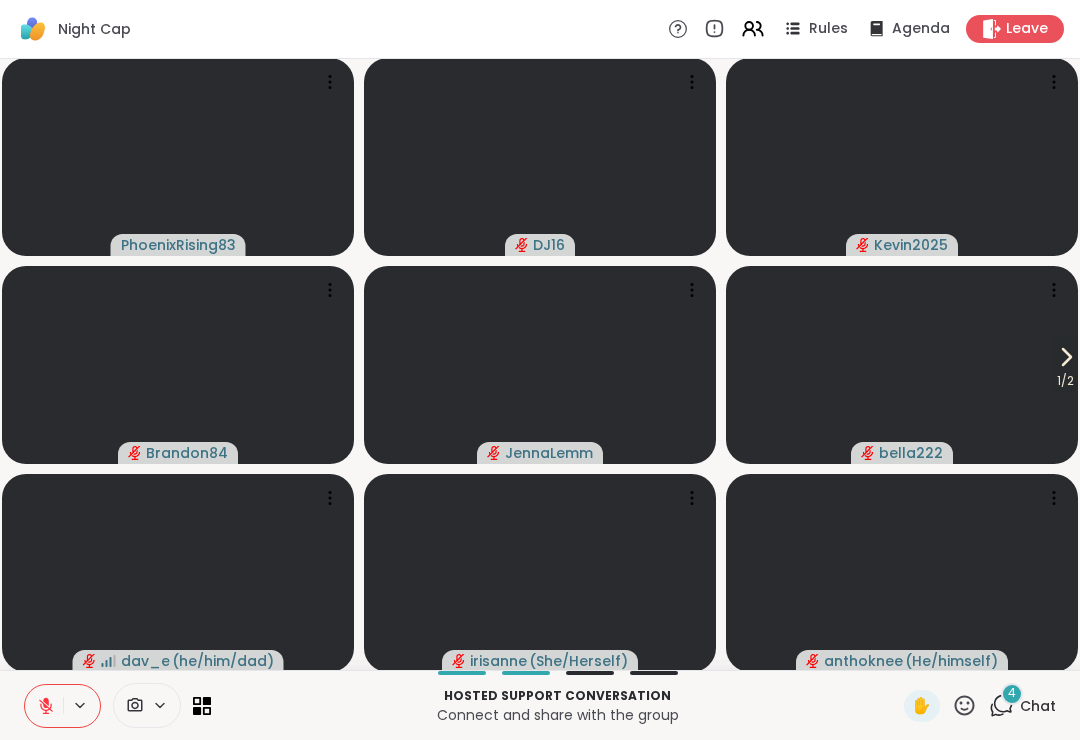 click on "4 Chat" at bounding box center [1022, 706] 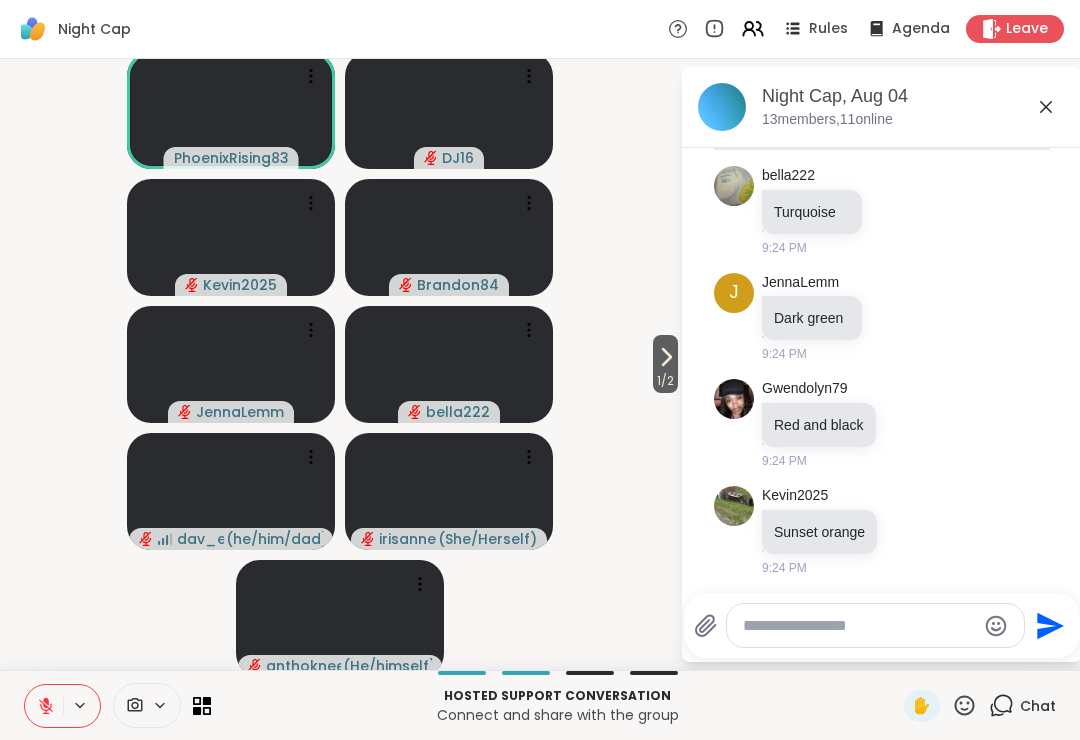 scroll, scrollTop: 4754, scrollLeft: 0, axis: vertical 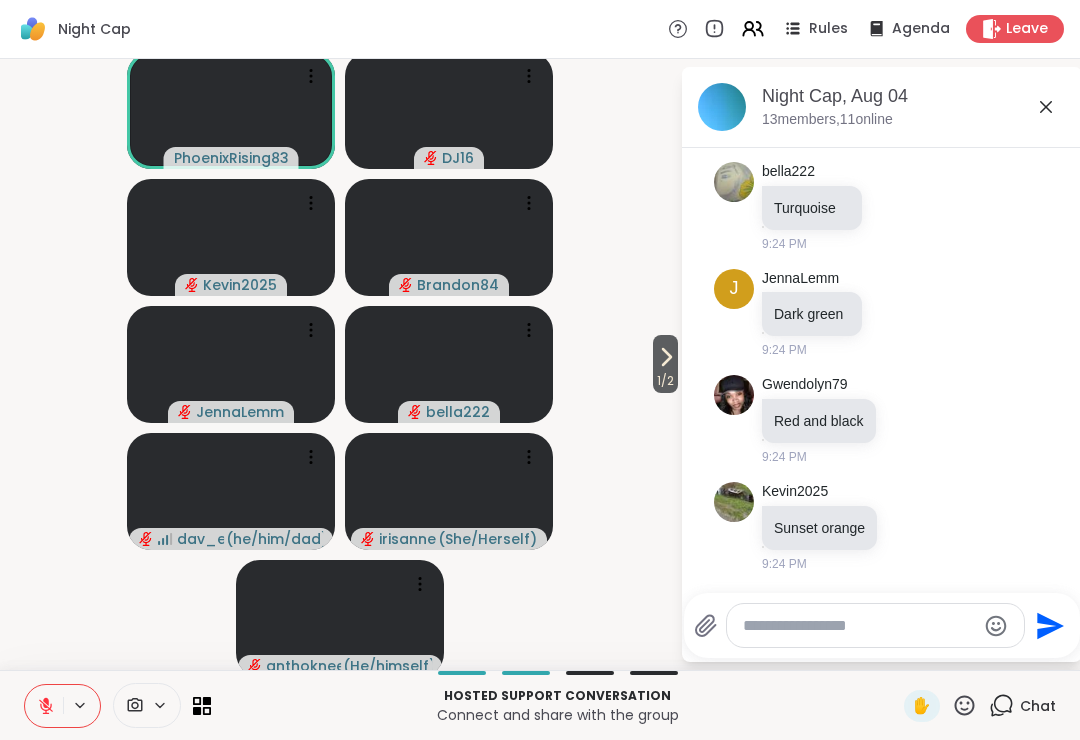 click at bounding box center [859, 626] 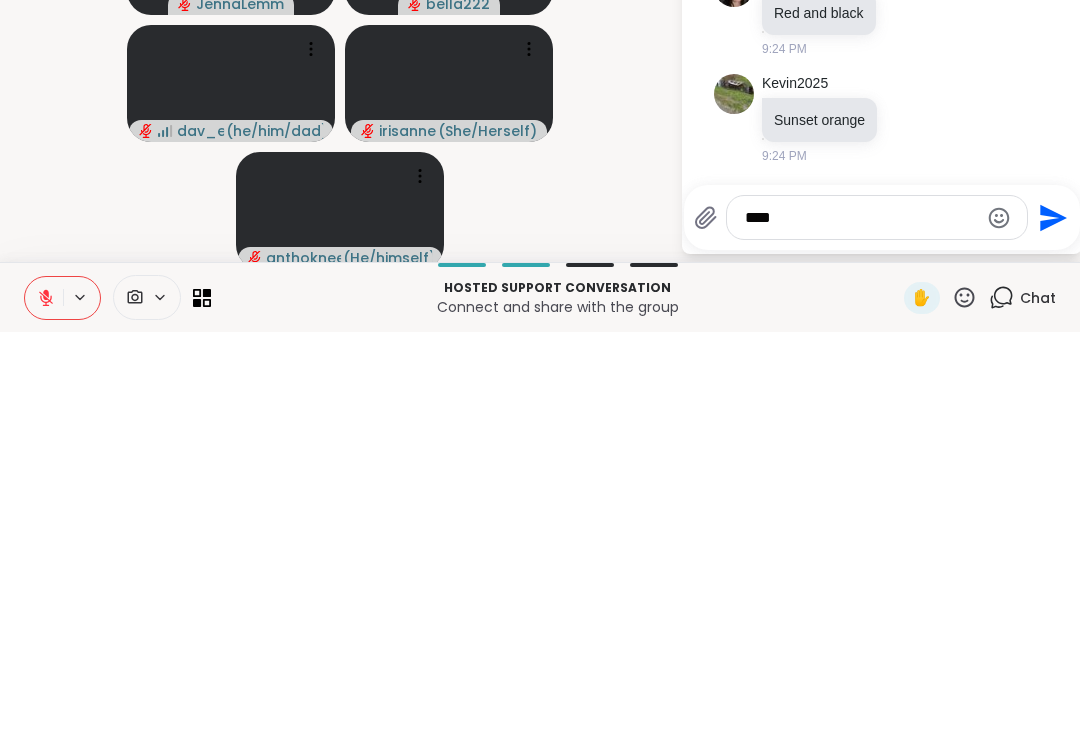 type on "****" 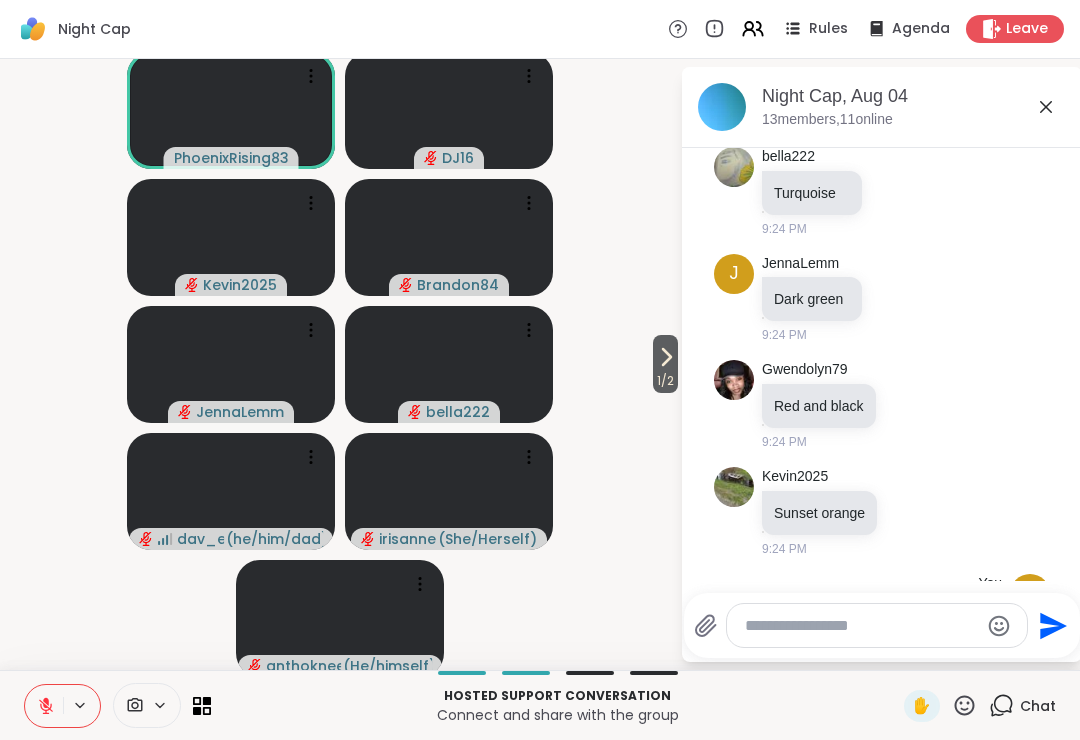 scroll, scrollTop: 4813, scrollLeft: 0, axis: vertical 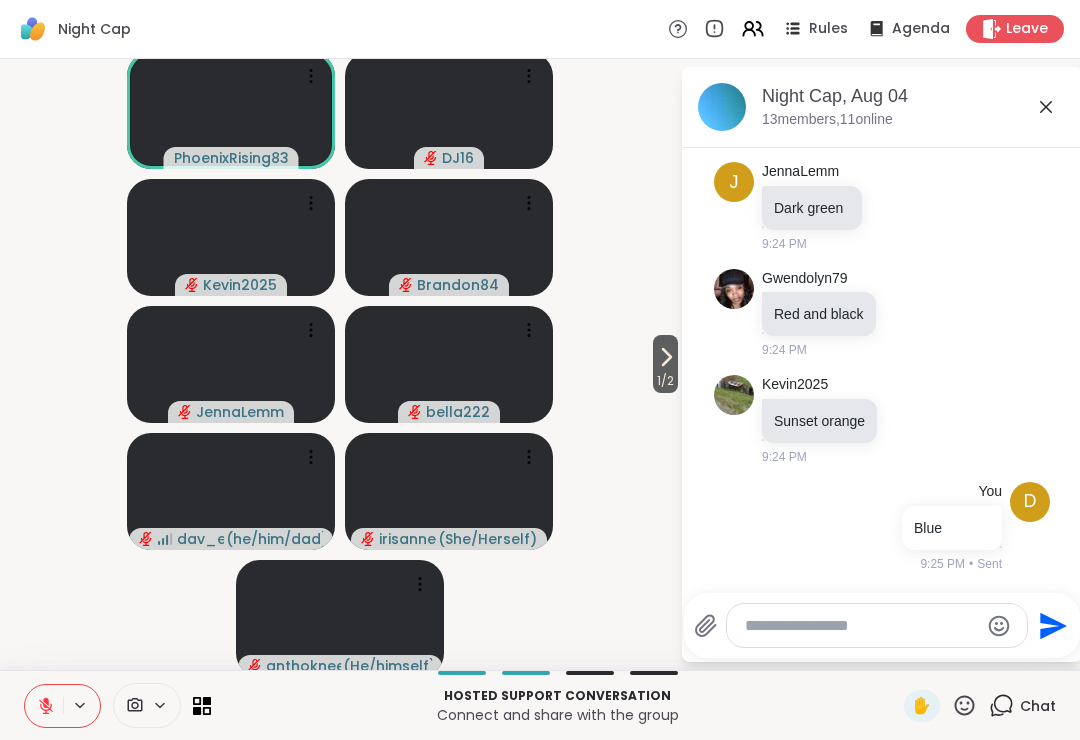 click 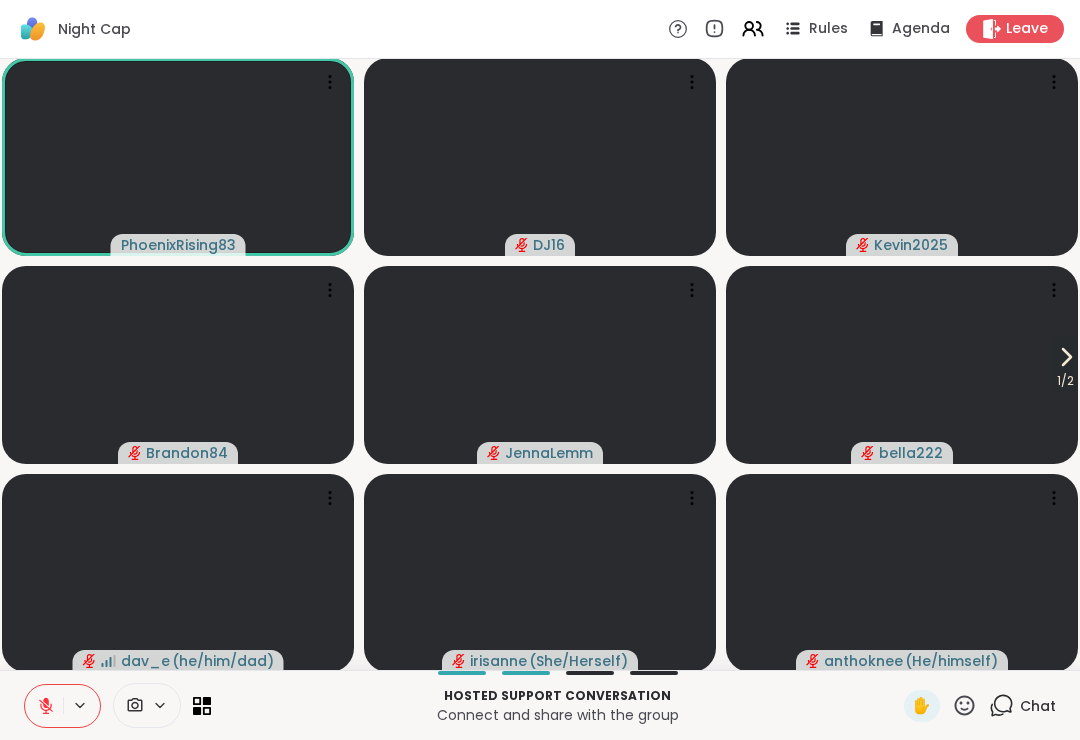 click on "Hosted support conversation Connect and share with the group ✋ Chat" at bounding box center (540, 705) 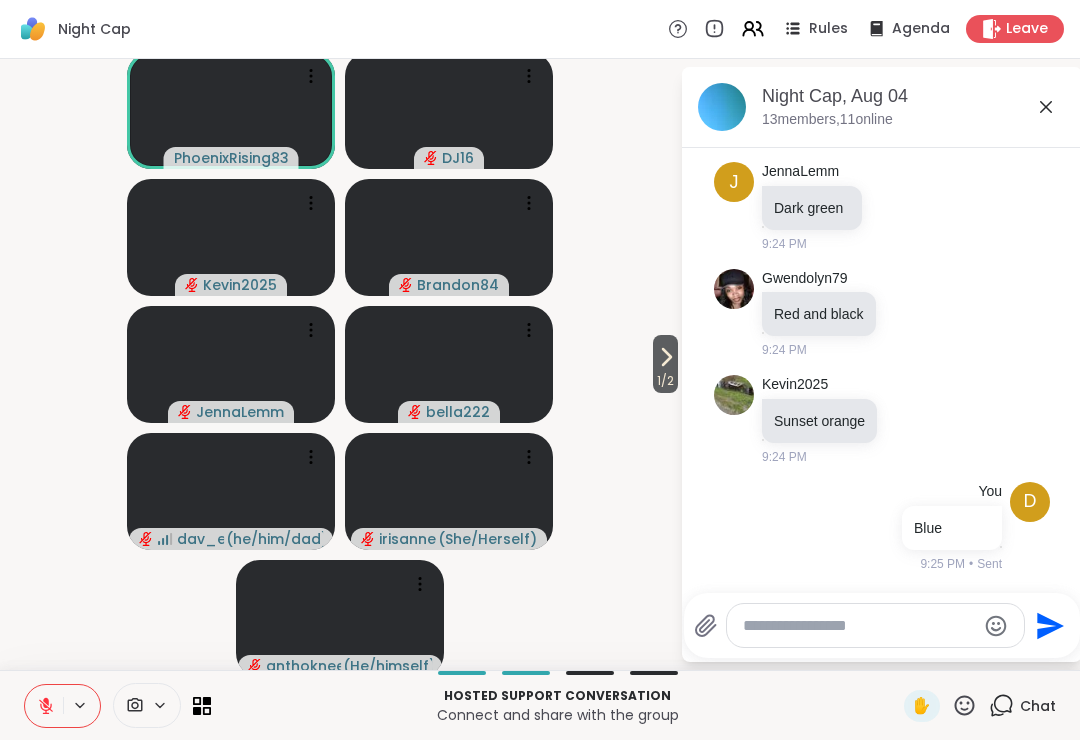 scroll, scrollTop: 4677, scrollLeft: 0, axis: vertical 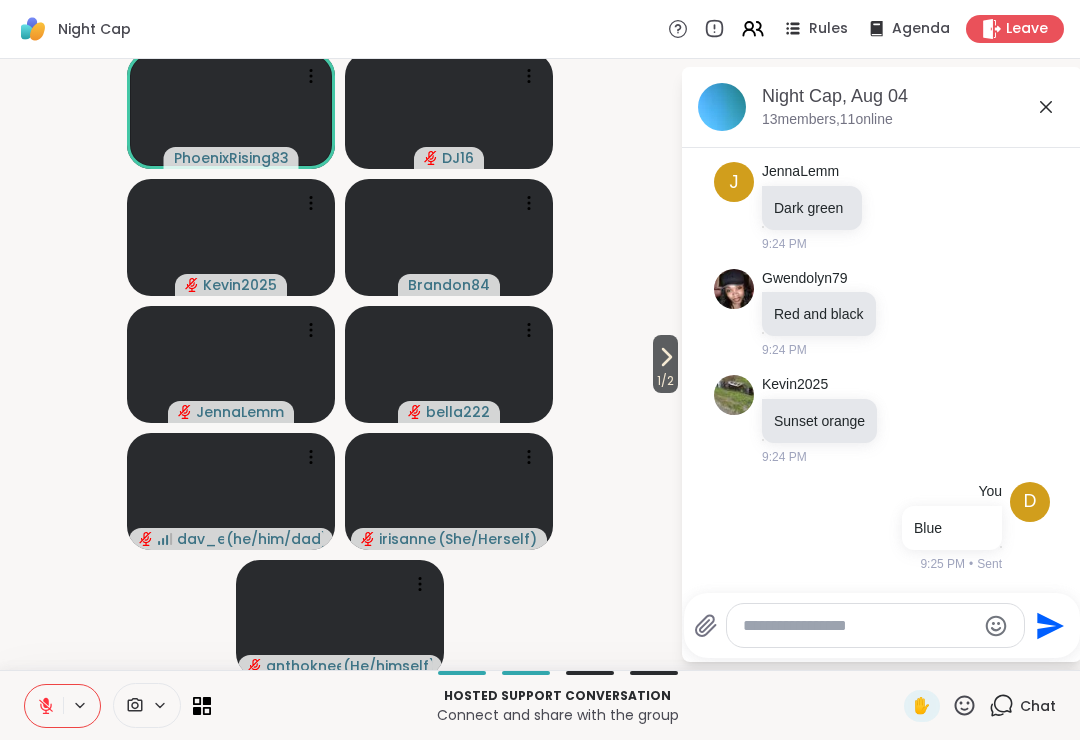 click 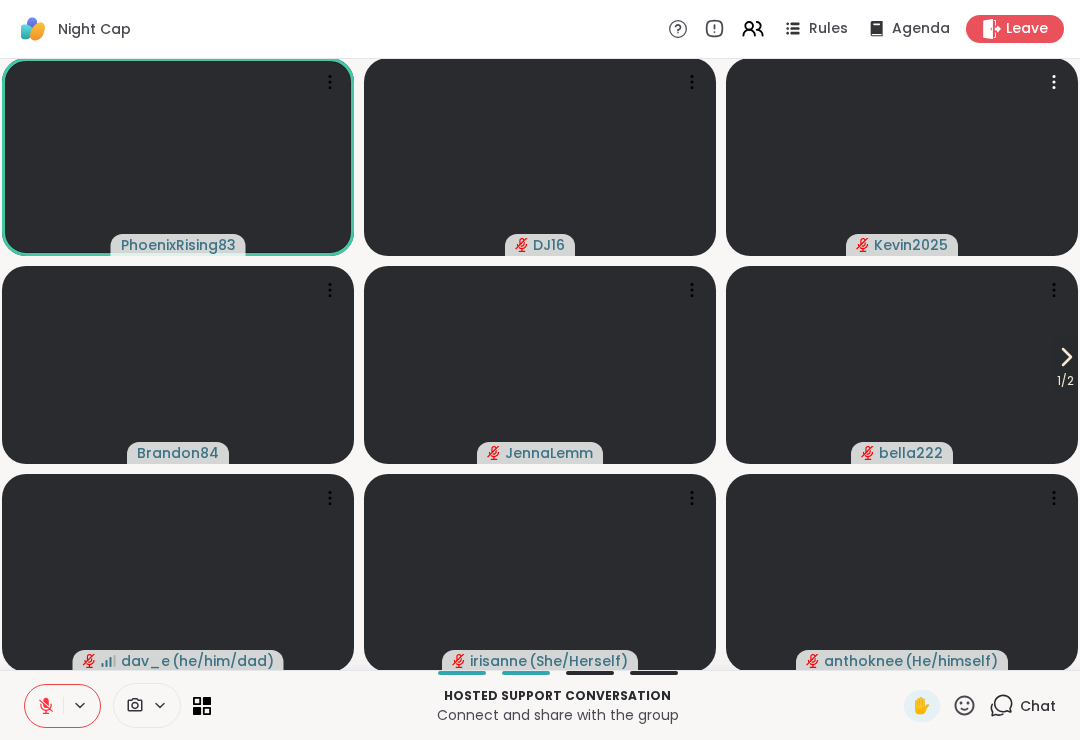 click at bounding box center [902, 157] 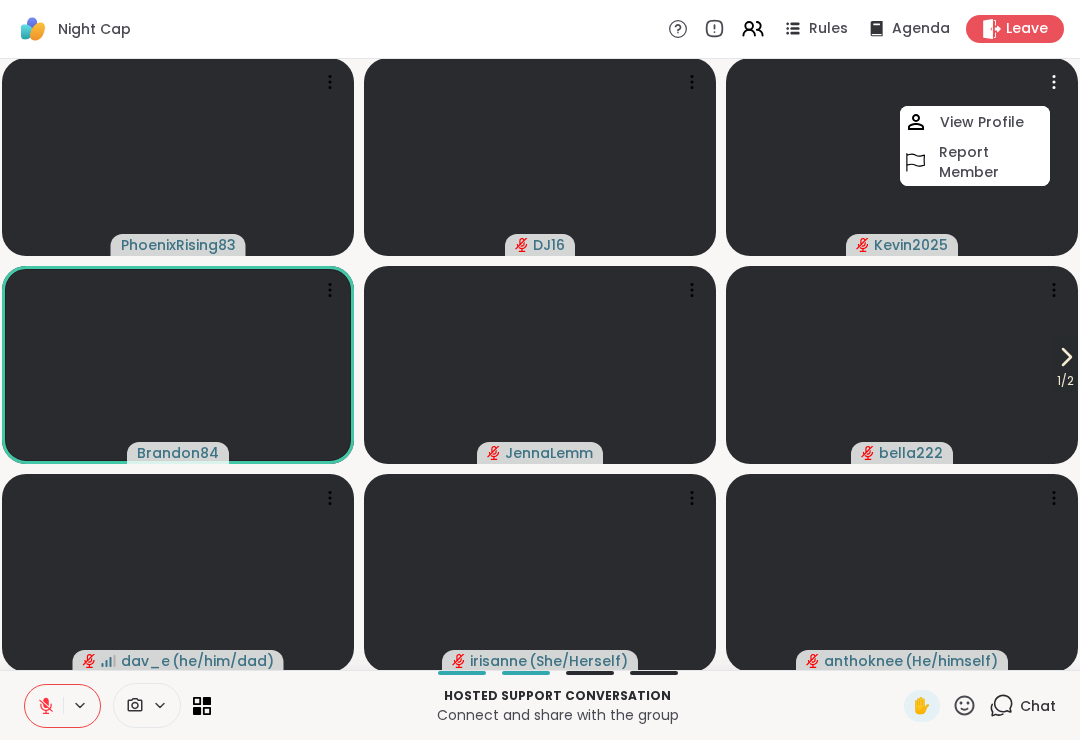 click at bounding box center (540, 573) 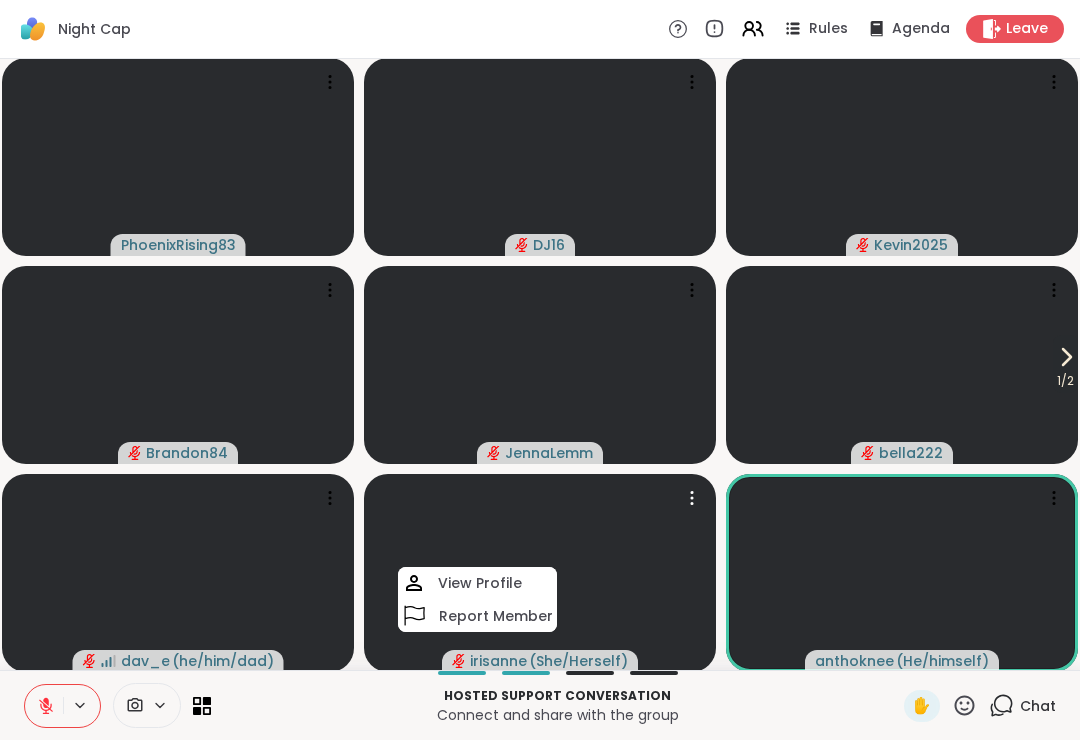click at bounding box center (540, 573) 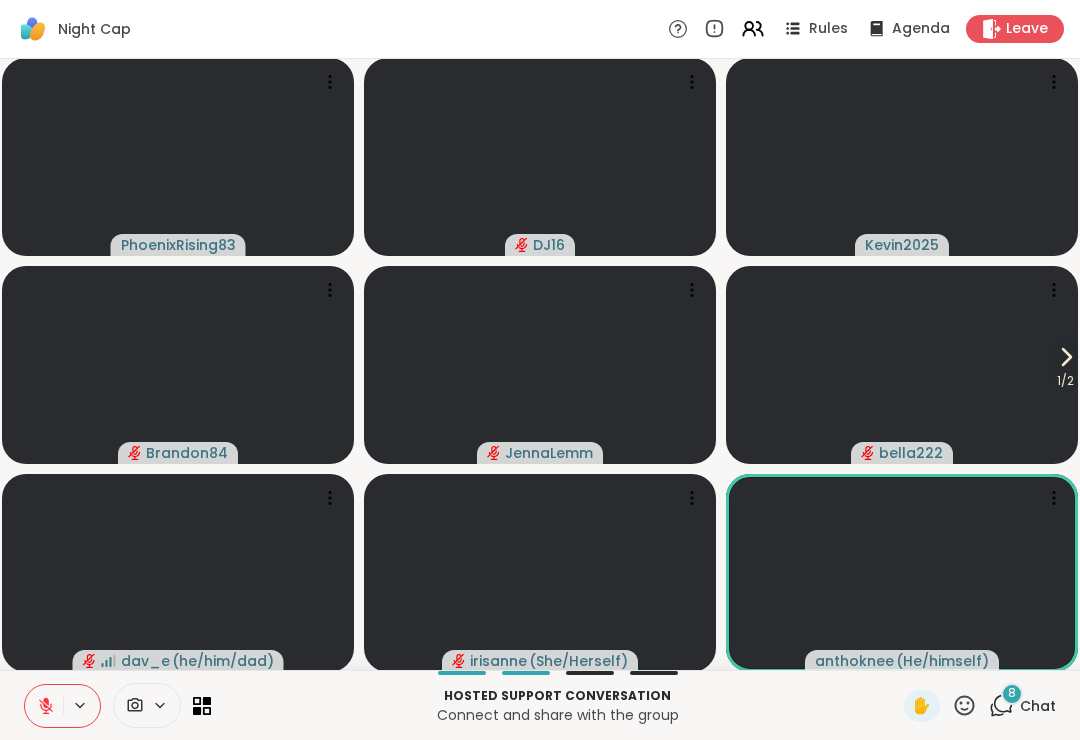 click on "8 Chat" at bounding box center [1022, 706] 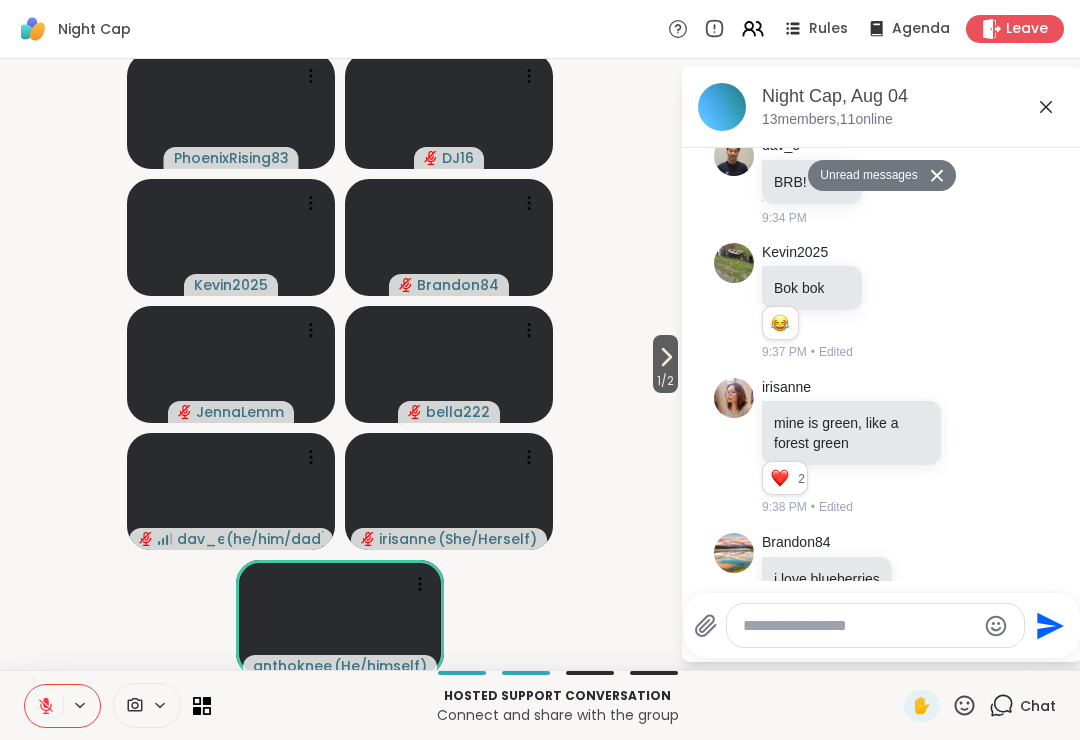scroll, scrollTop: 5844, scrollLeft: 0, axis: vertical 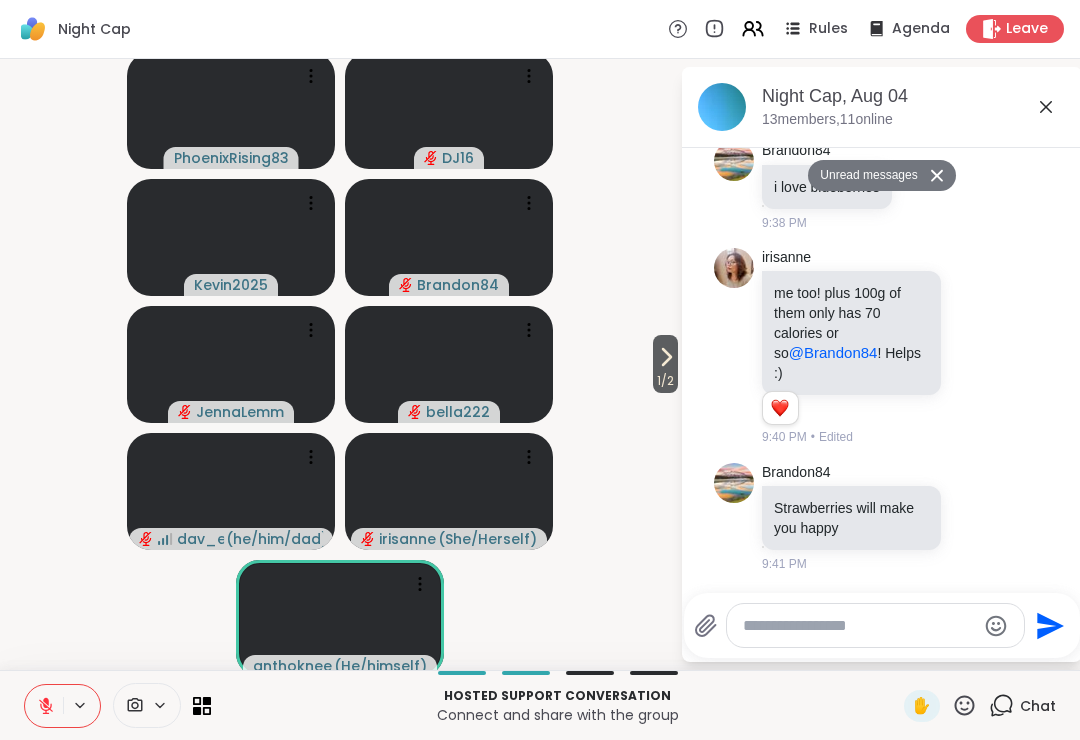 click 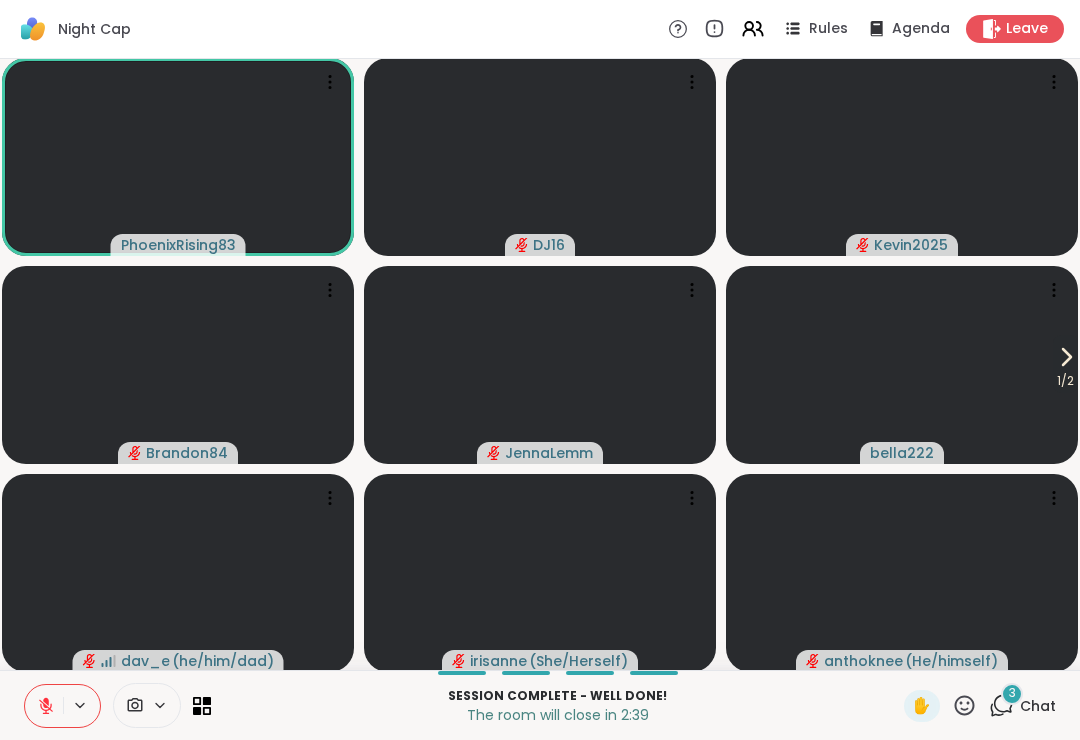click on "3 Chat" at bounding box center (1022, 706) 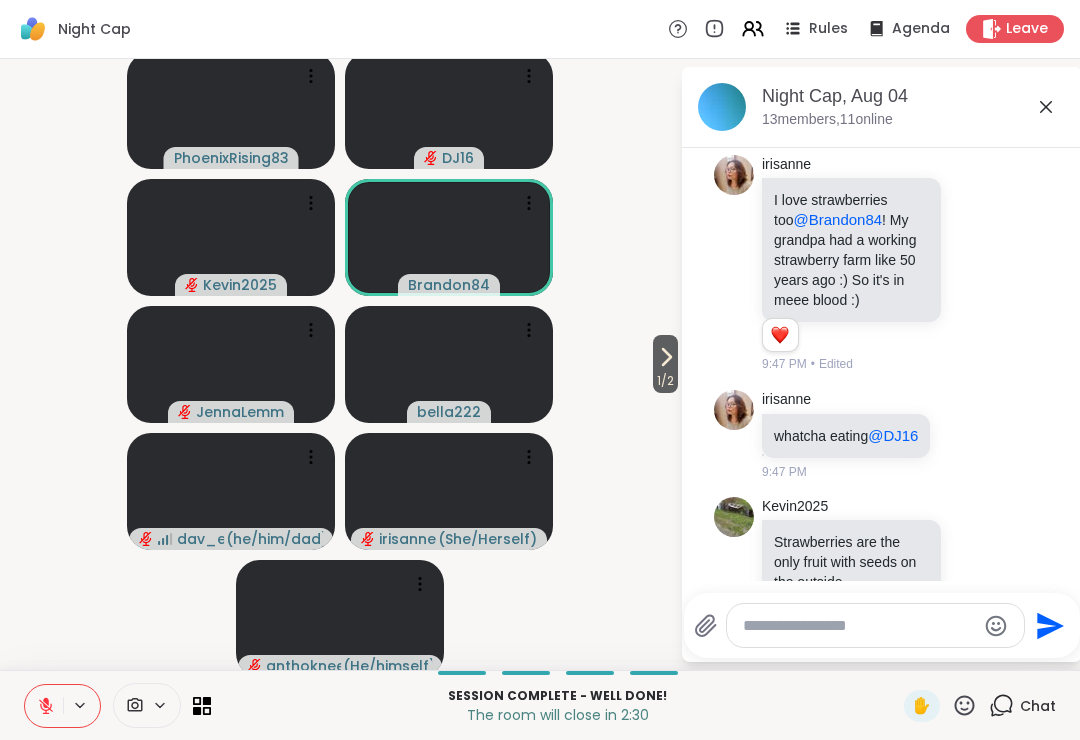 scroll, scrollTop: 6298, scrollLeft: 0, axis: vertical 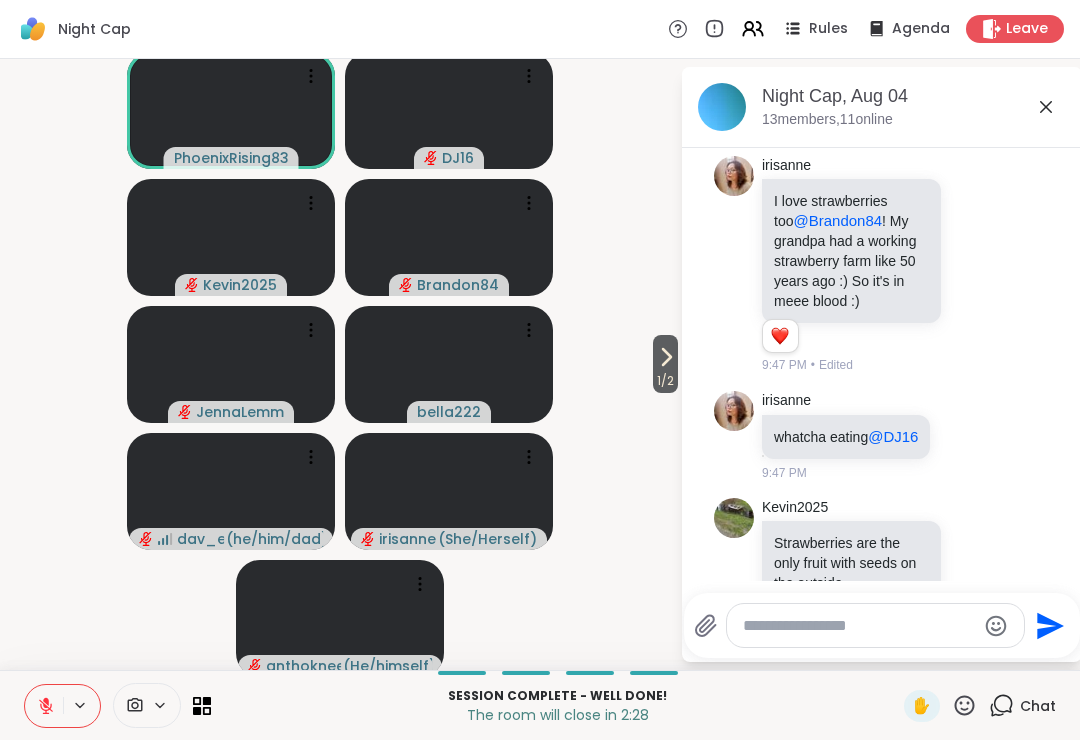 click 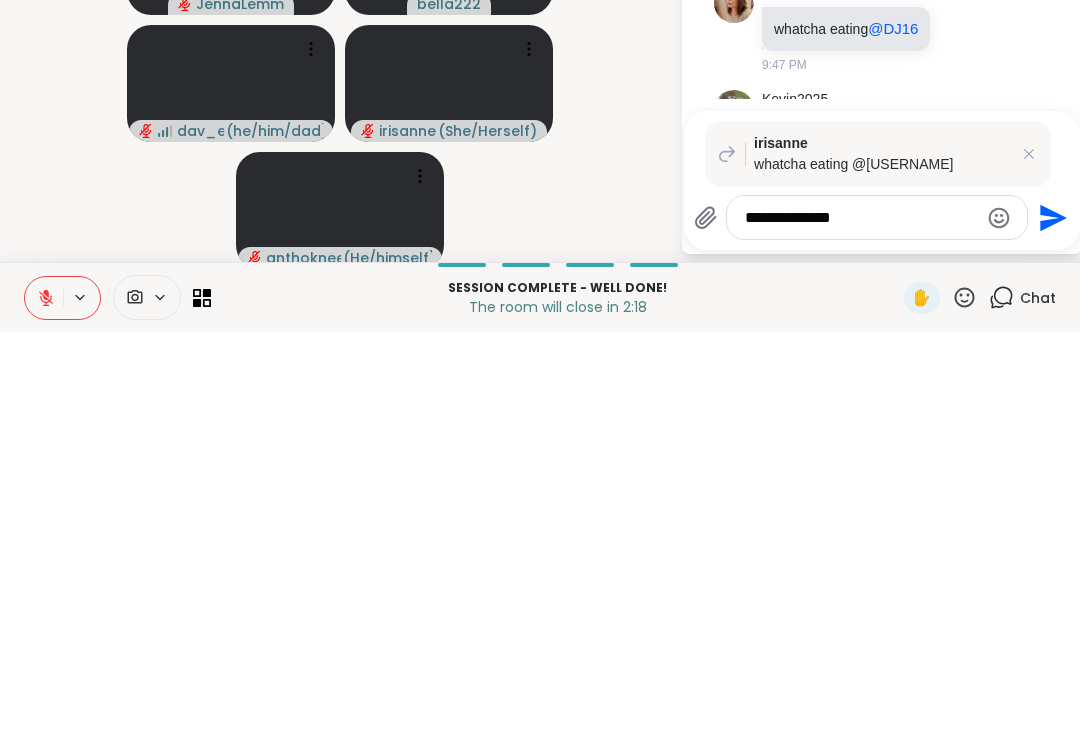 type on "**********" 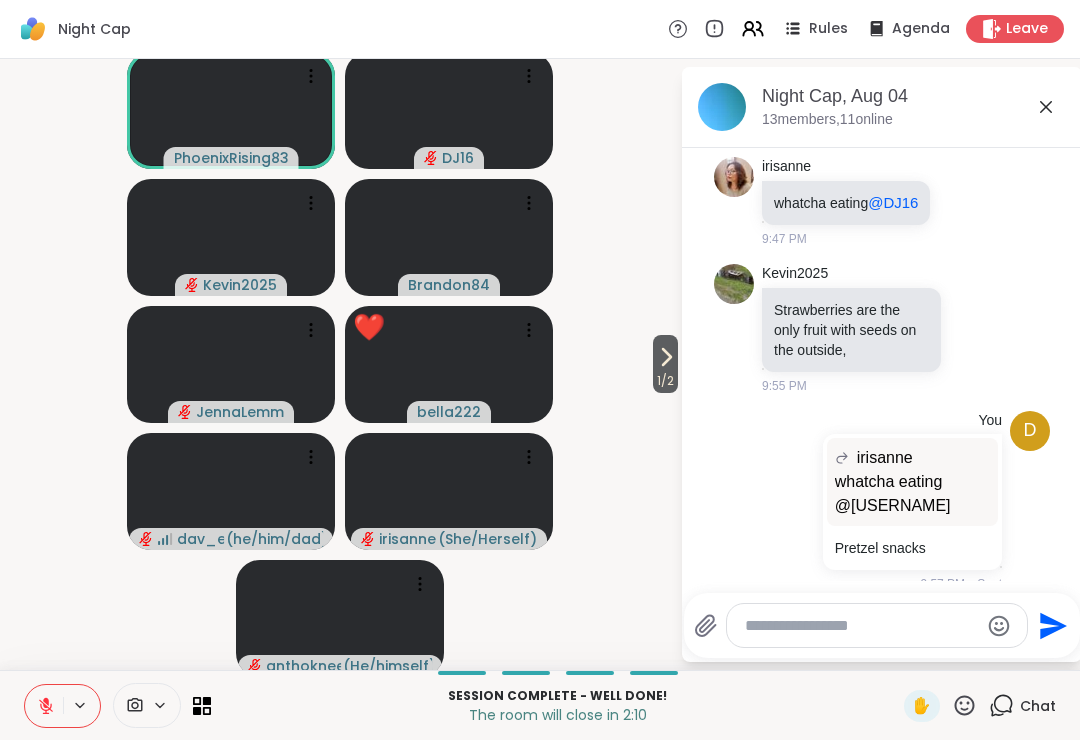 scroll, scrollTop: 6509, scrollLeft: 0, axis: vertical 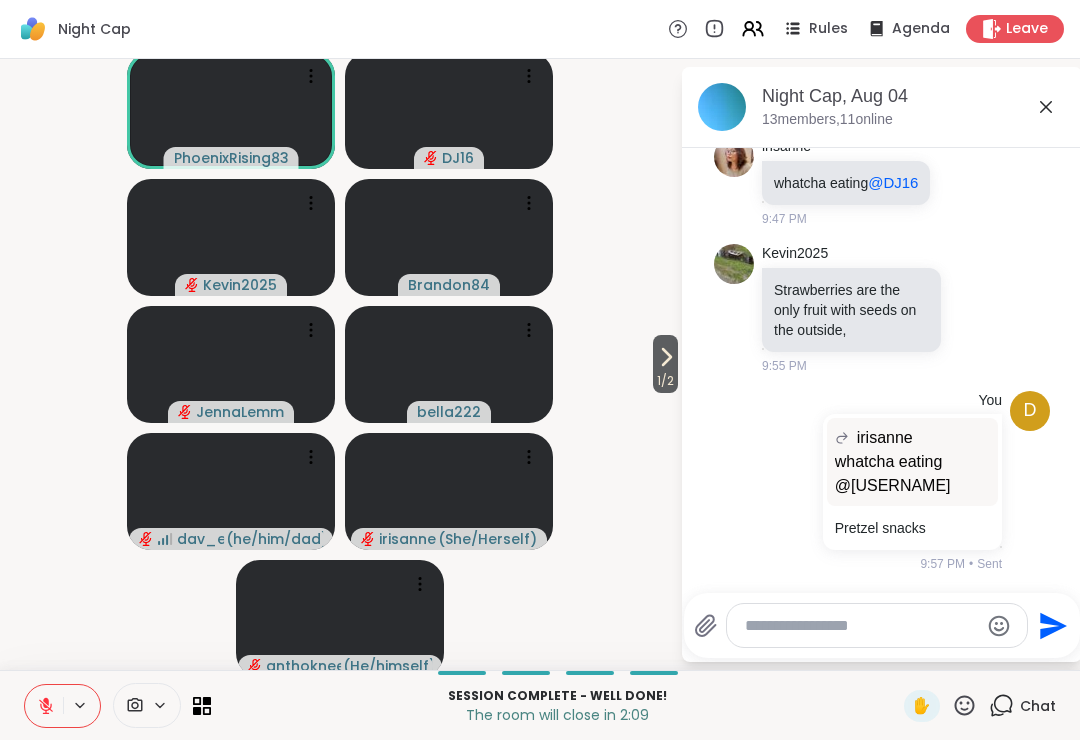 click 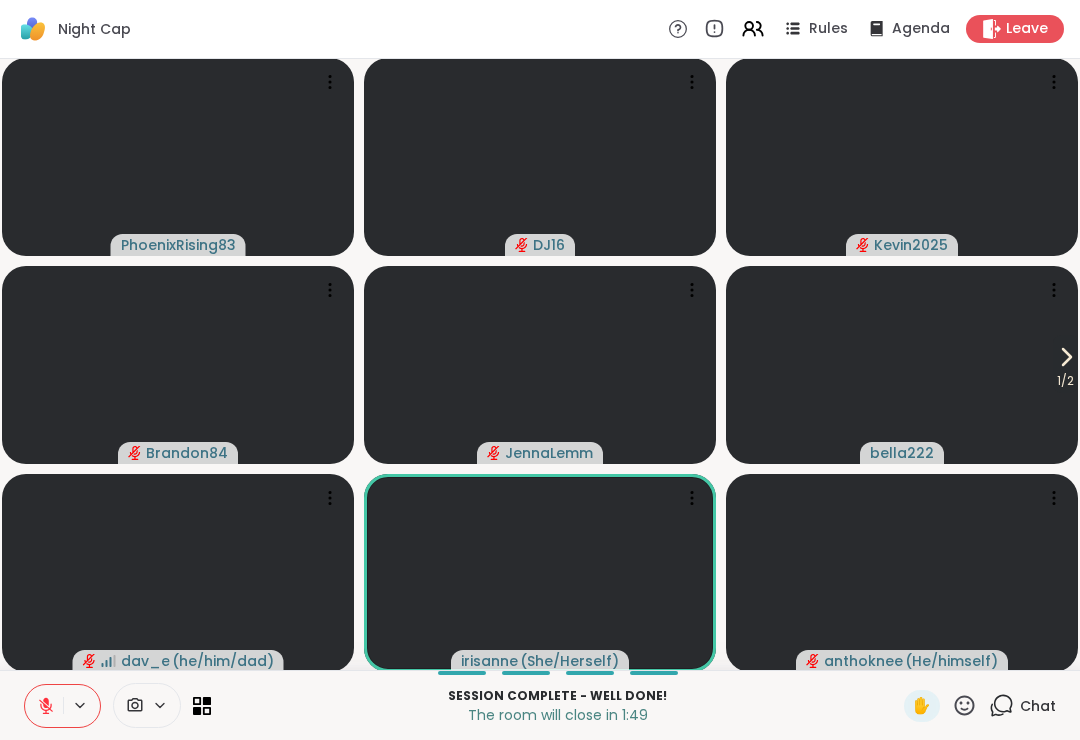click 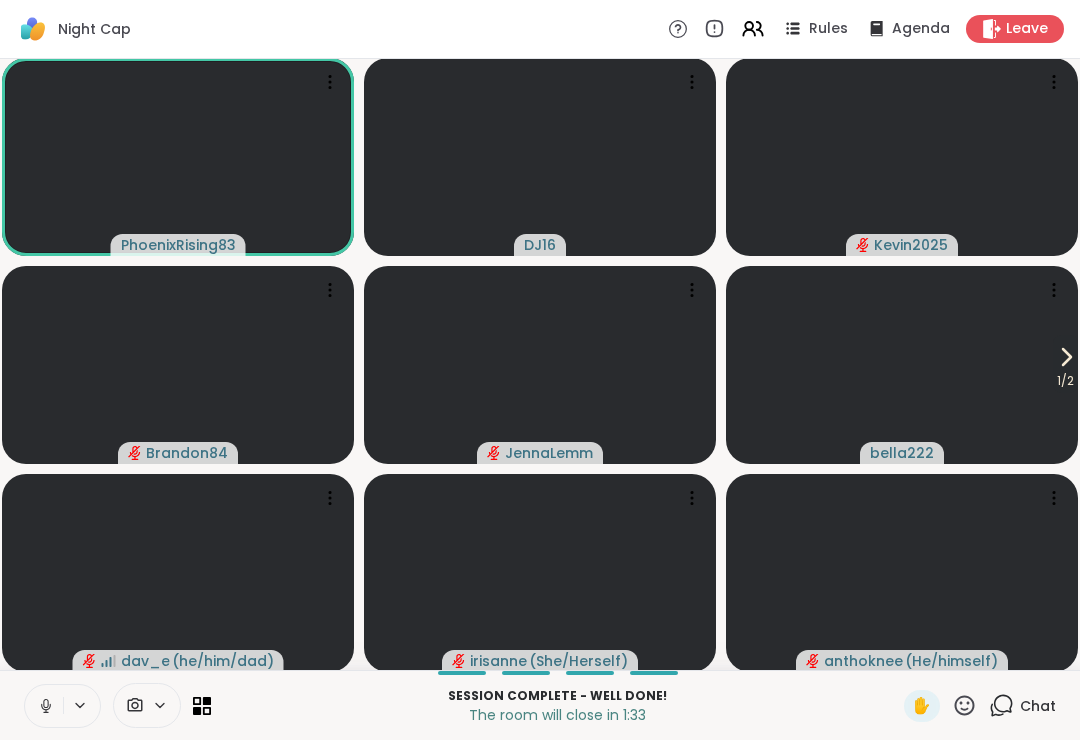 click at bounding box center (44, 706) 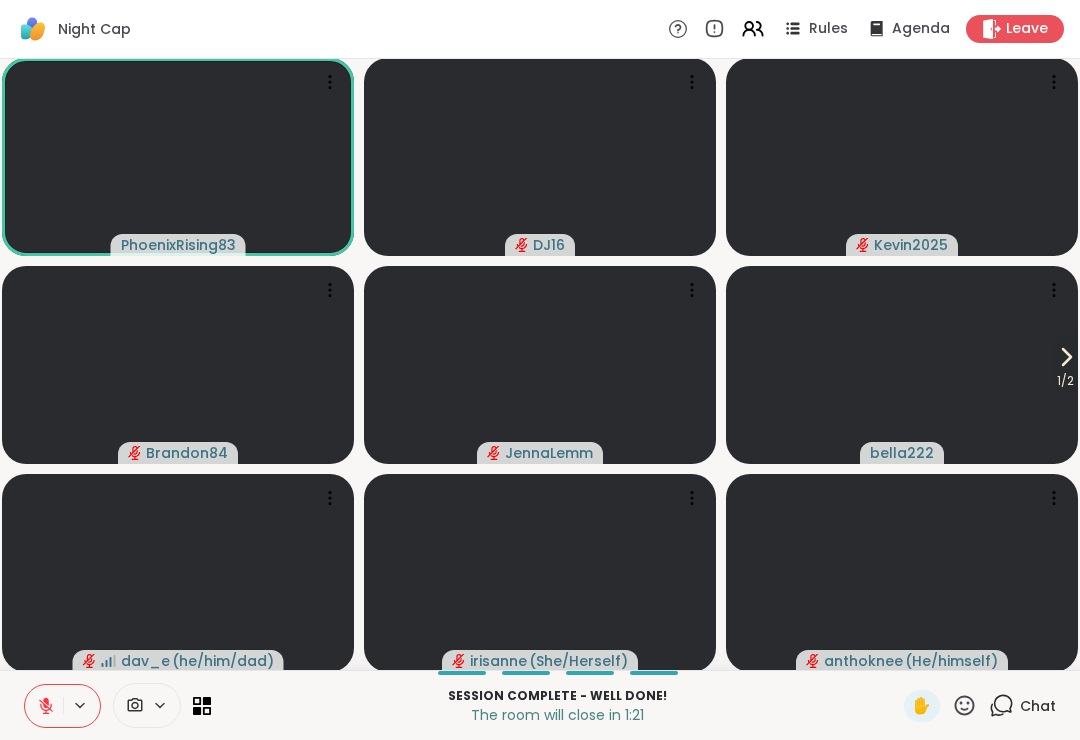 click on "1  /  2" at bounding box center [1065, 381] 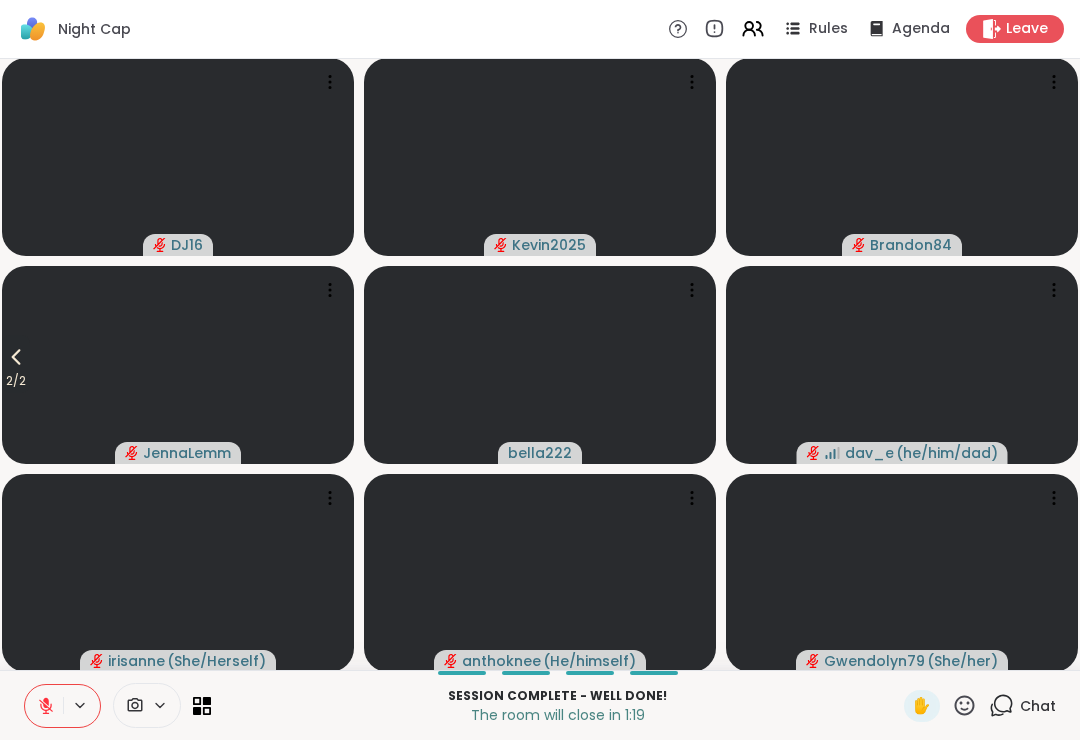 click on "2  /  2" at bounding box center [16, 381] 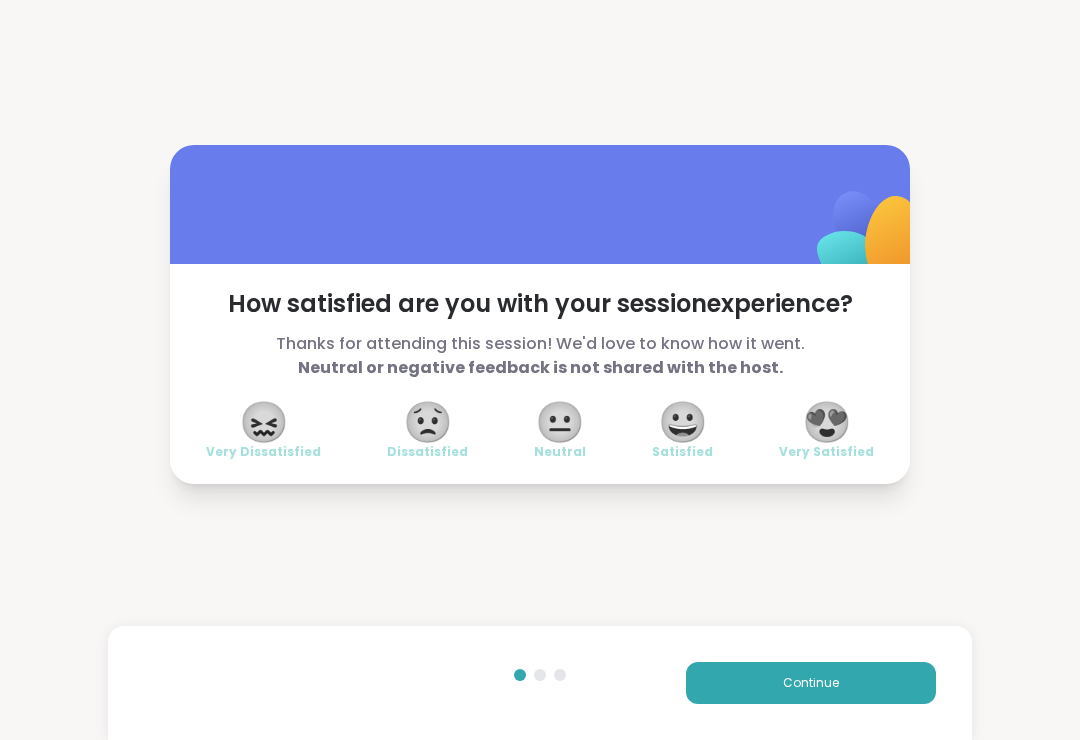 click on "😍 Very Satisfied" at bounding box center [826, 432] 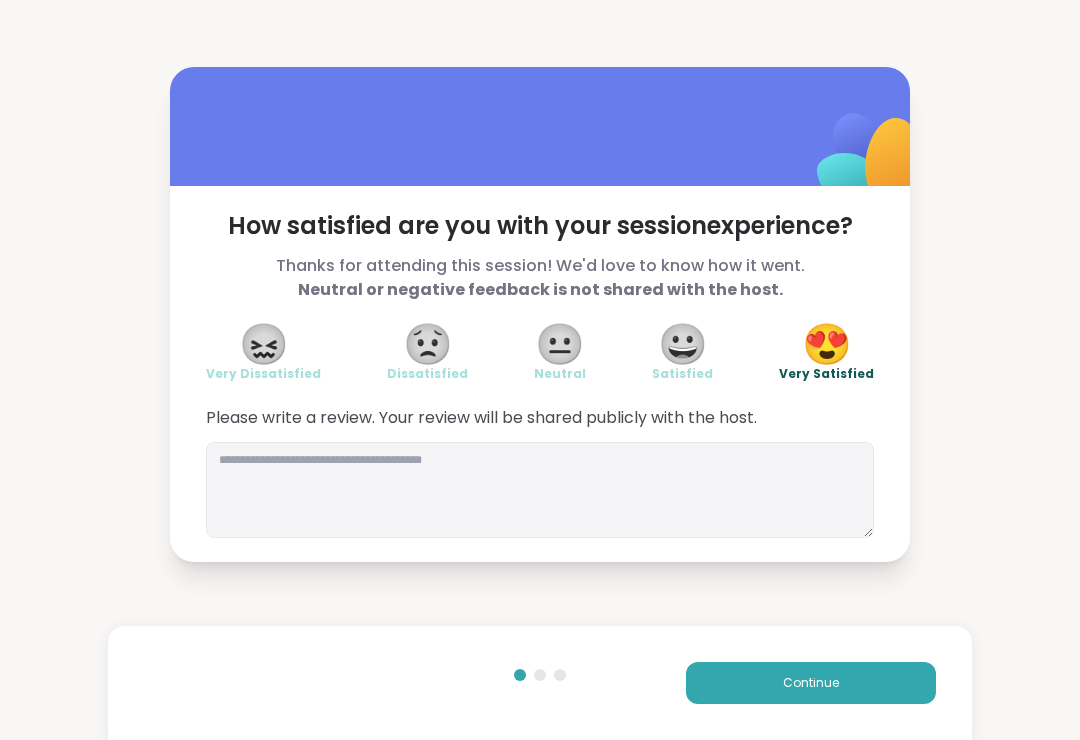 click on "Continue" at bounding box center (811, 683) 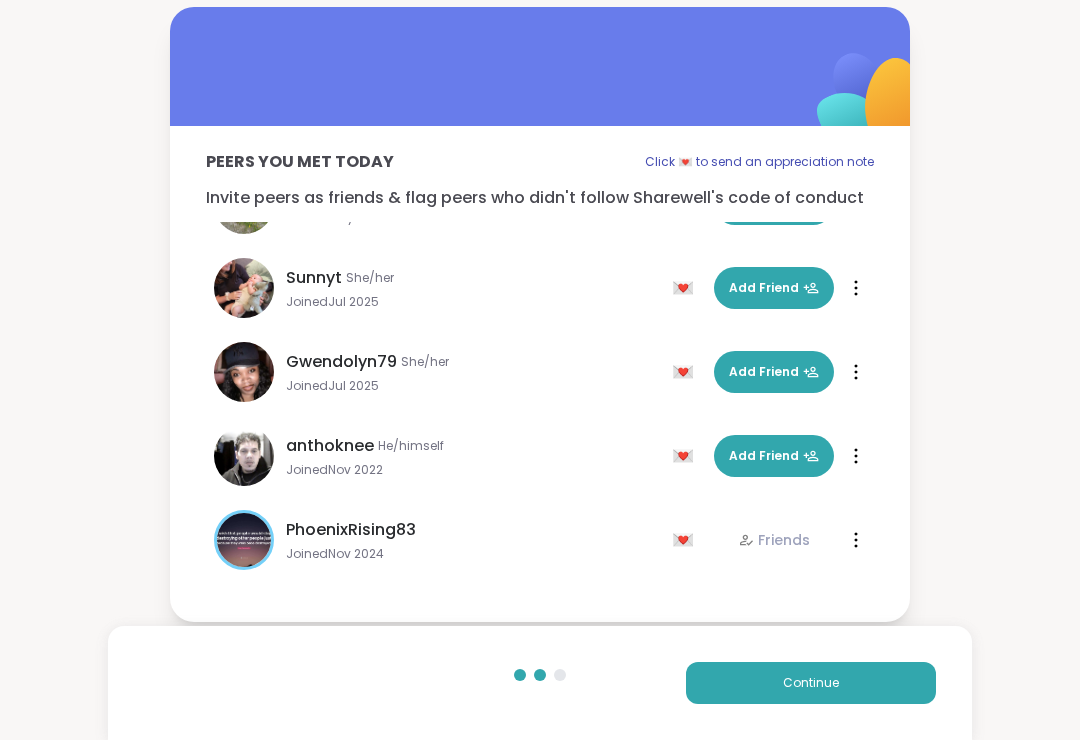 scroll, scrollTop: 564, scrollLeft: 0, axis: vertical 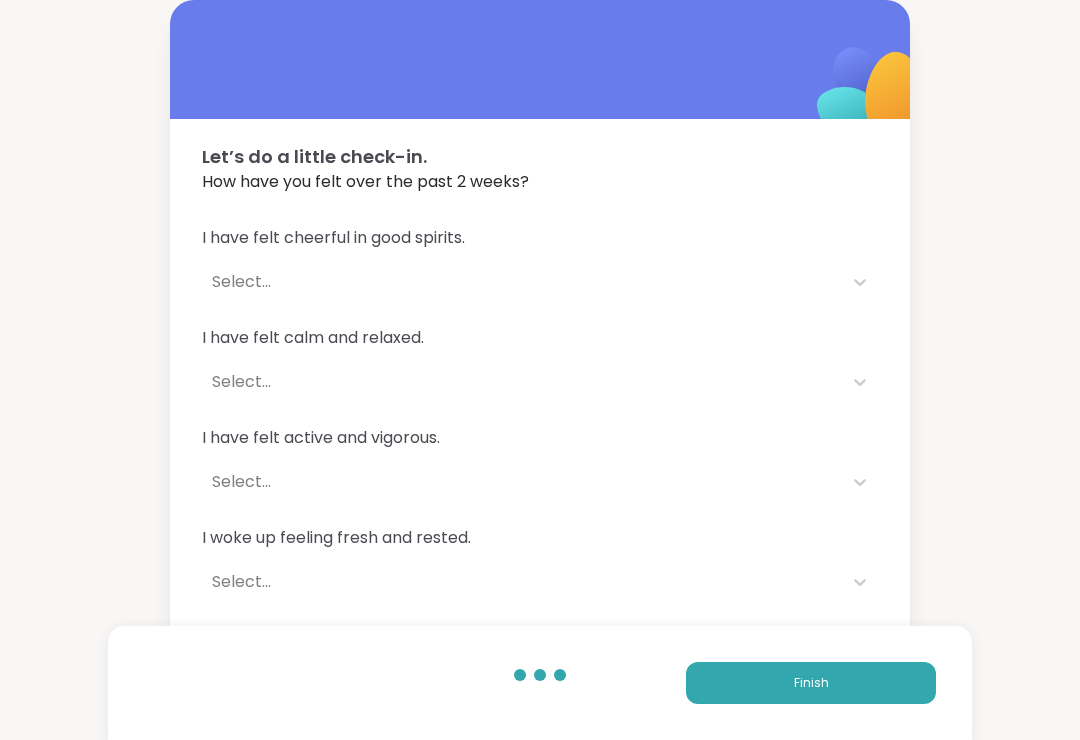 click on "Finish" at bounding box center [811, 683] 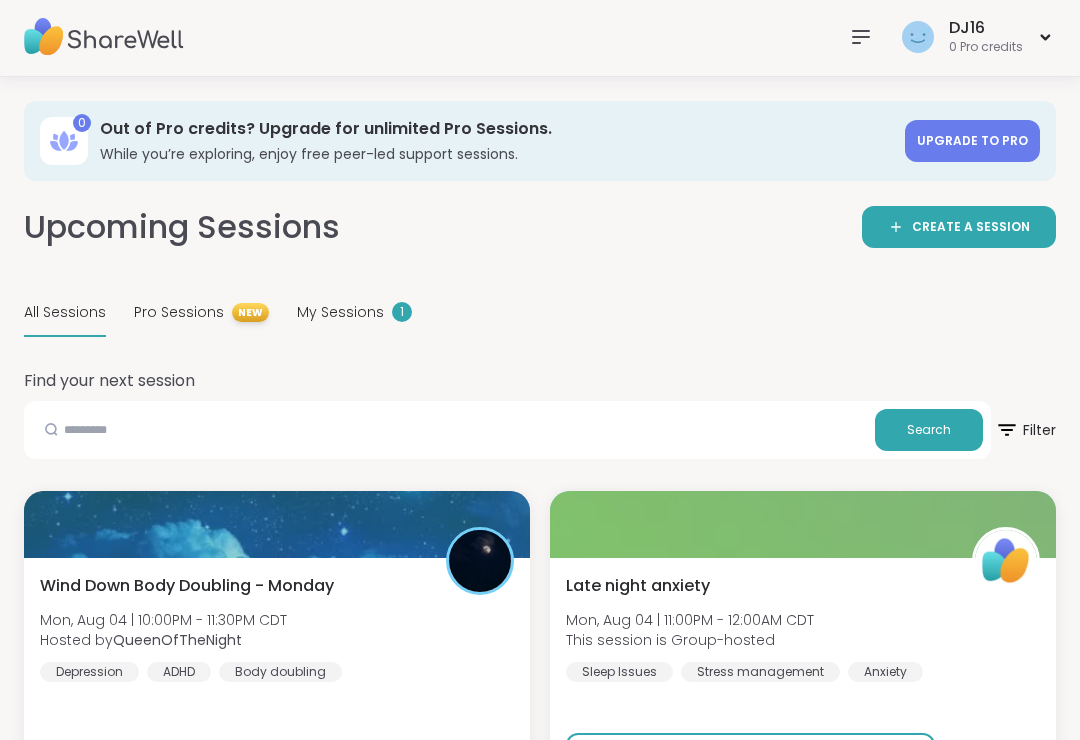 scroll, scrollTop: 0, scrollLeft: 0, axis: both 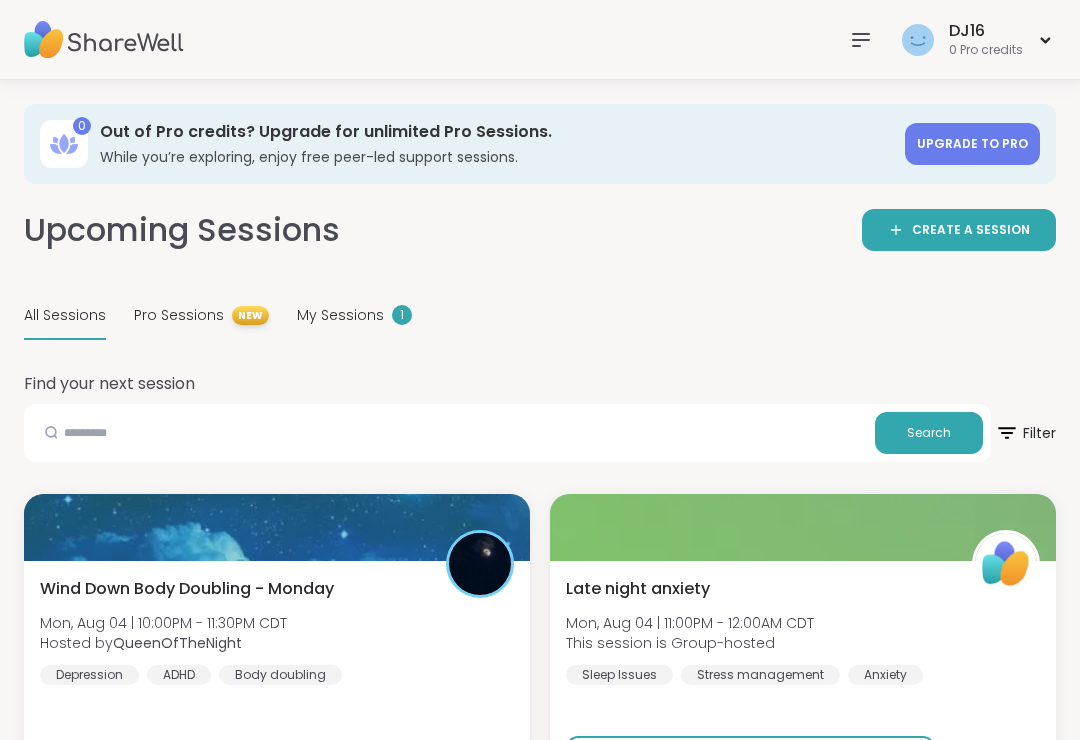 click 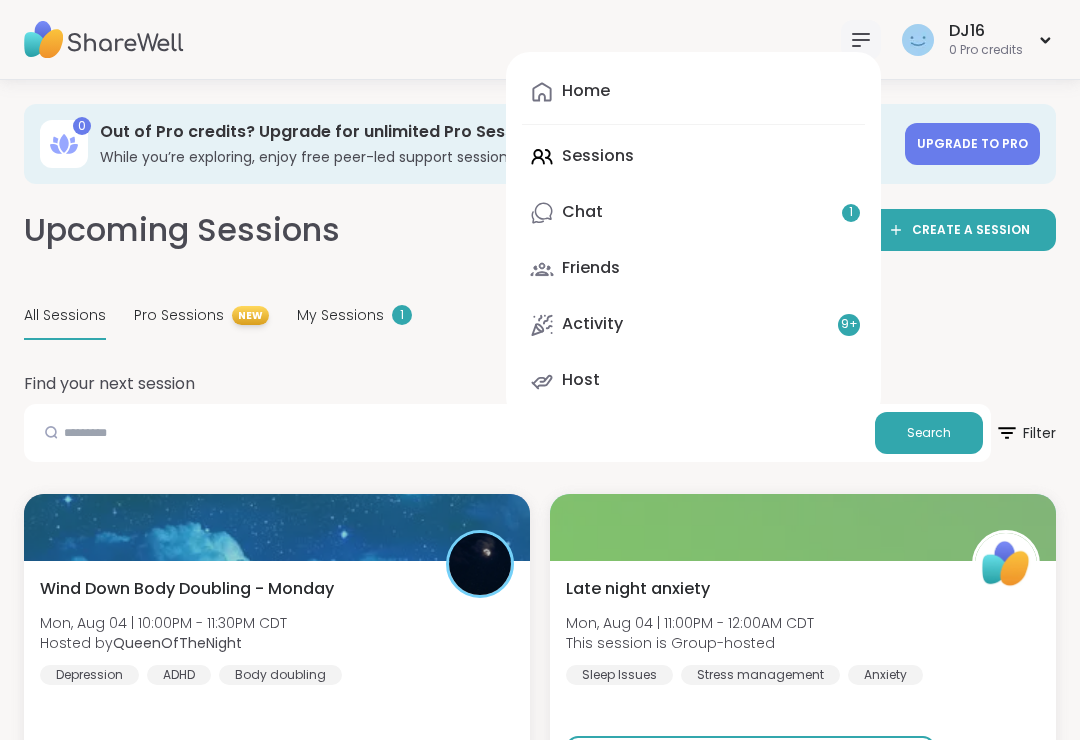 click on "Home Sessions Chat 1 Friends Activity 9 + Host" at bounding box center [693, 236] 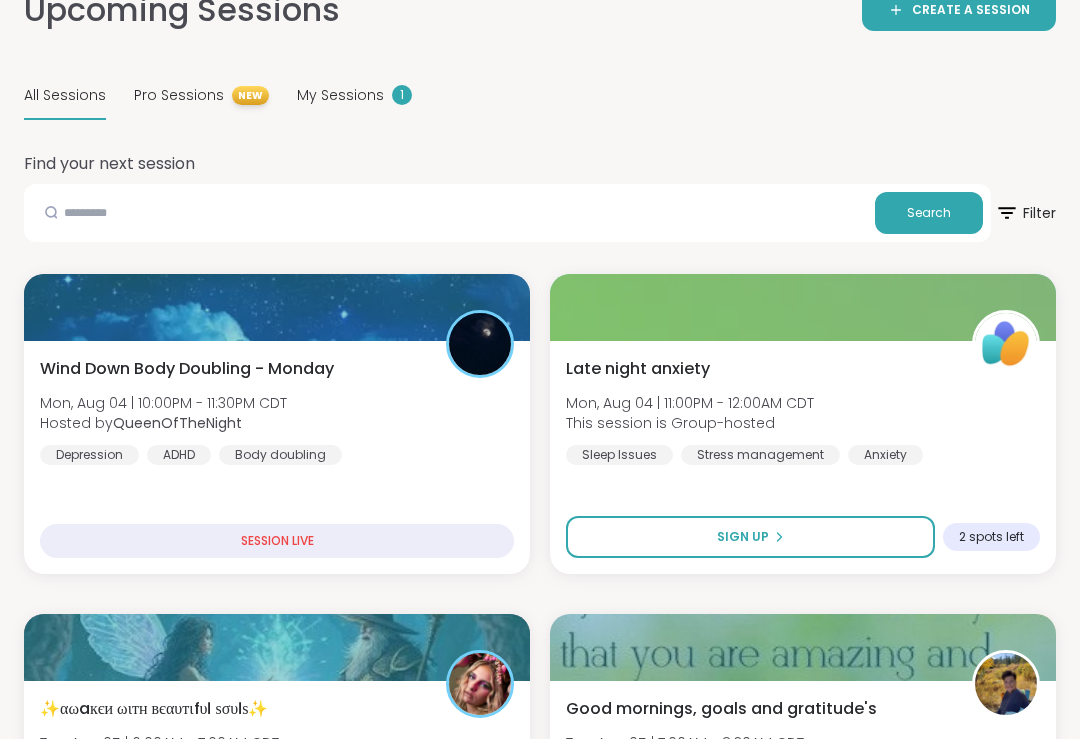 scroll, scrollTop: 220, scrollLeft: 0, axis: vertical 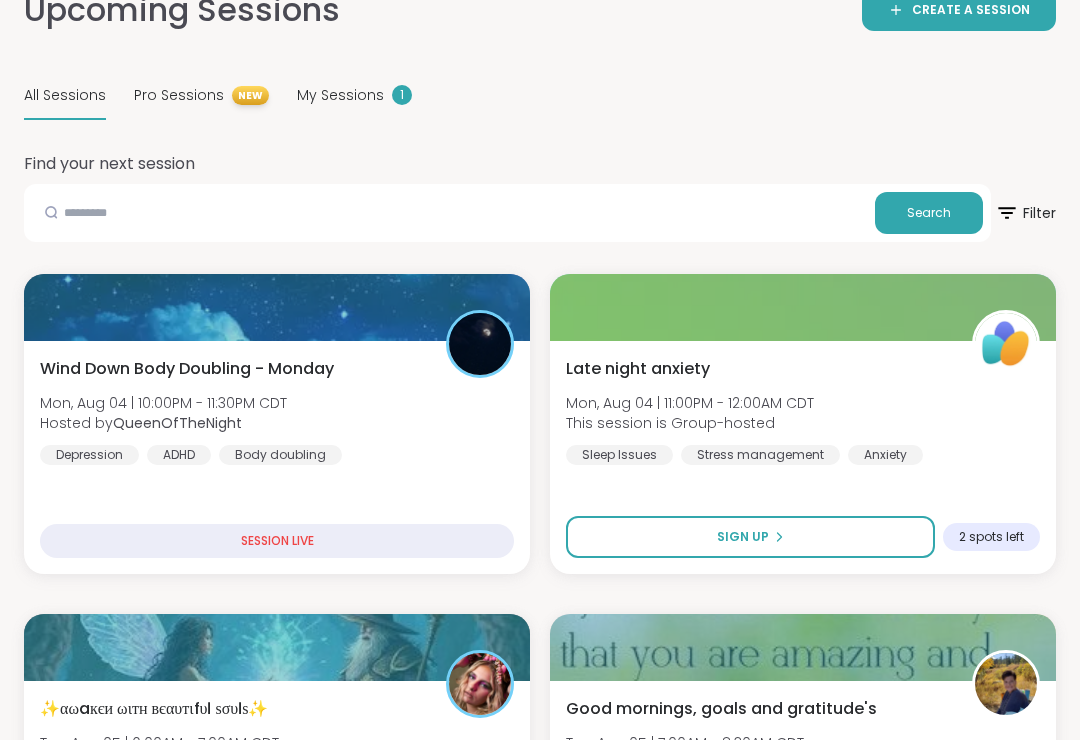 click on "Late night anxiety [DAY], [MONTH] [DATE] | [TIME] - [TIME] [TIMEZONE] This session is Group-hosted Sleep Issues Stress management Anxiety Sign Up 2 spots left" at bounding box center [803, 457] 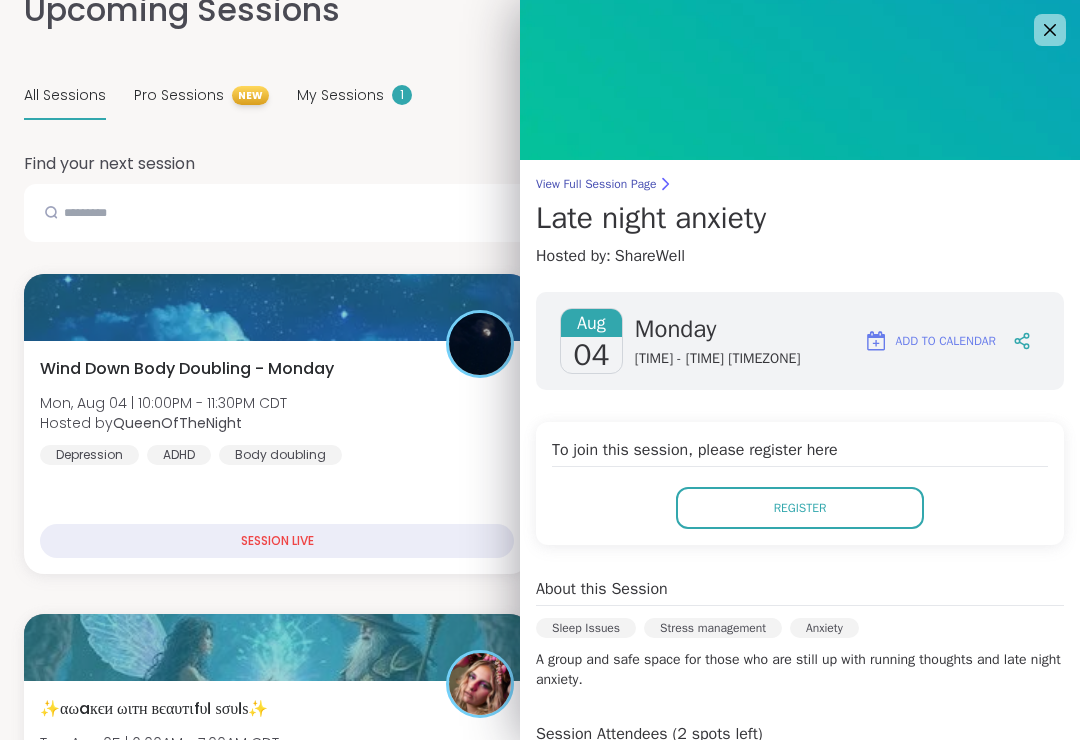 scroll, scrollTop: 0, scrollLeft: 0, axis: both 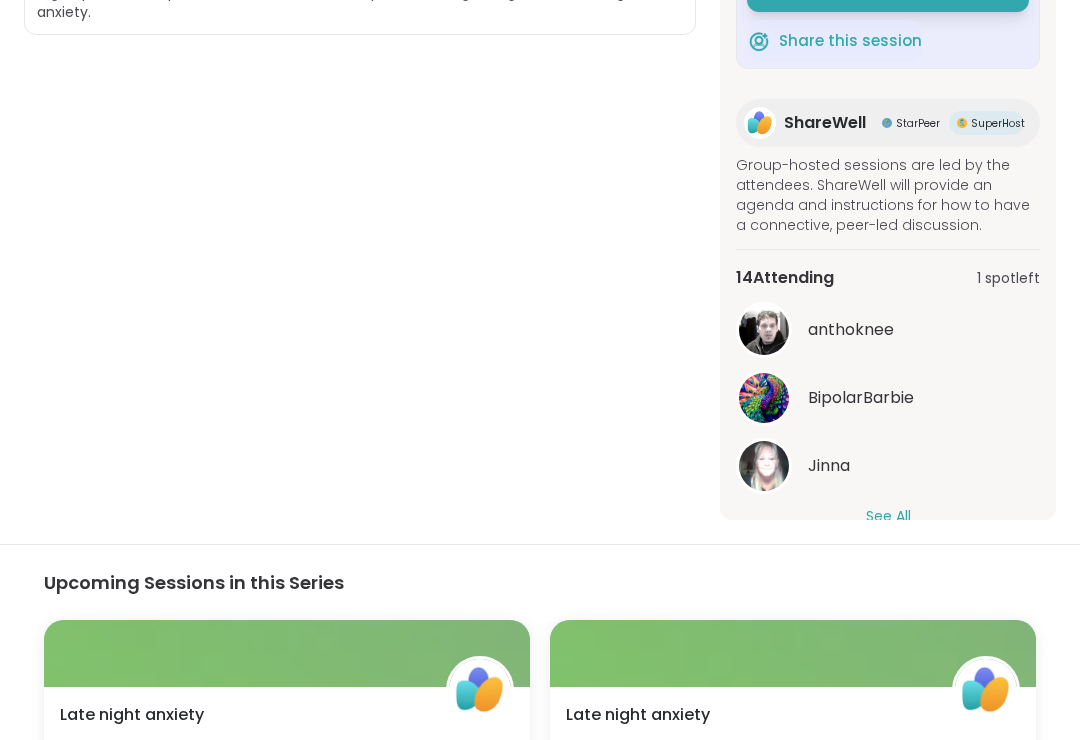 click on "See All" at bounding box center (888, 516) 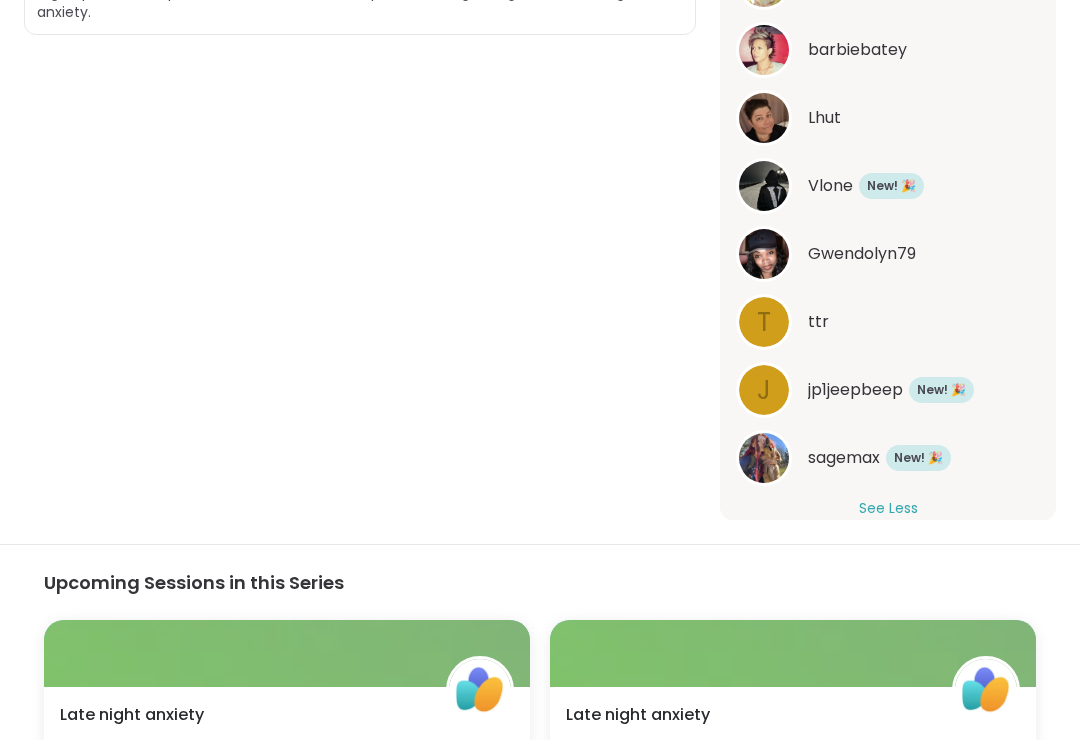 scroll, scrollTop: 756, scrollLeft: 0, axis: vertical 